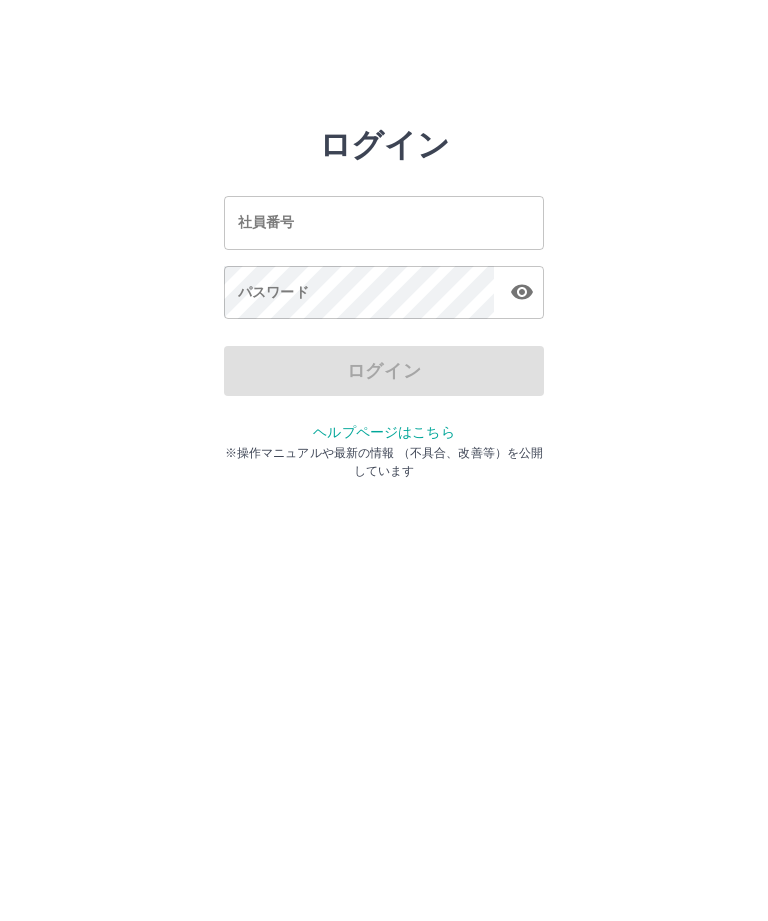 scroll, scrollTop: 0, scrollLeft: 0, axis: both 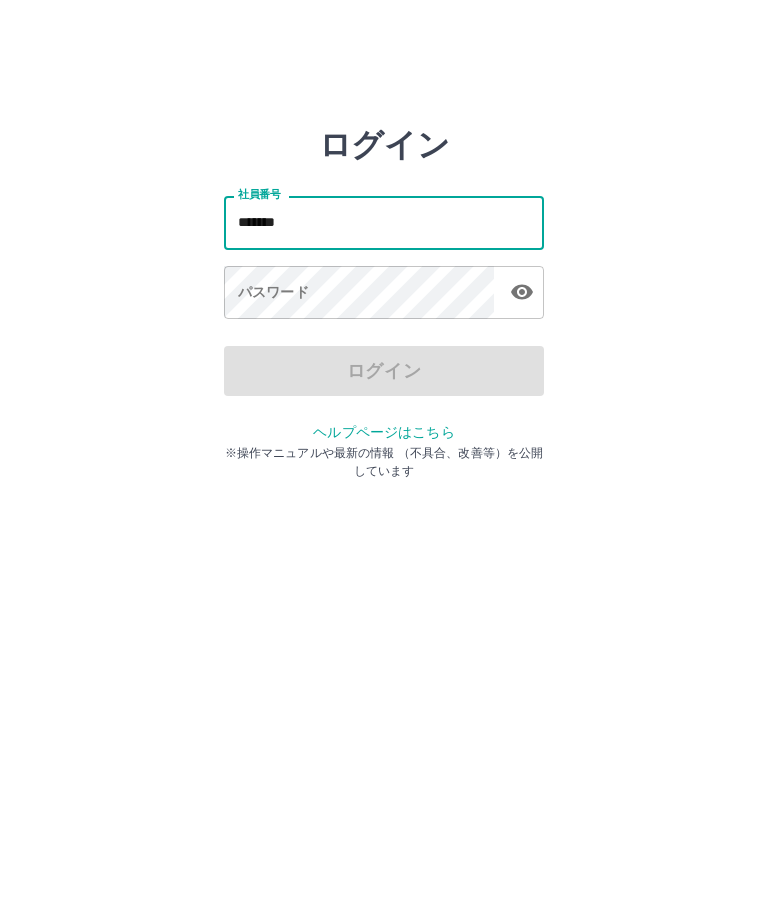 type on "*******" 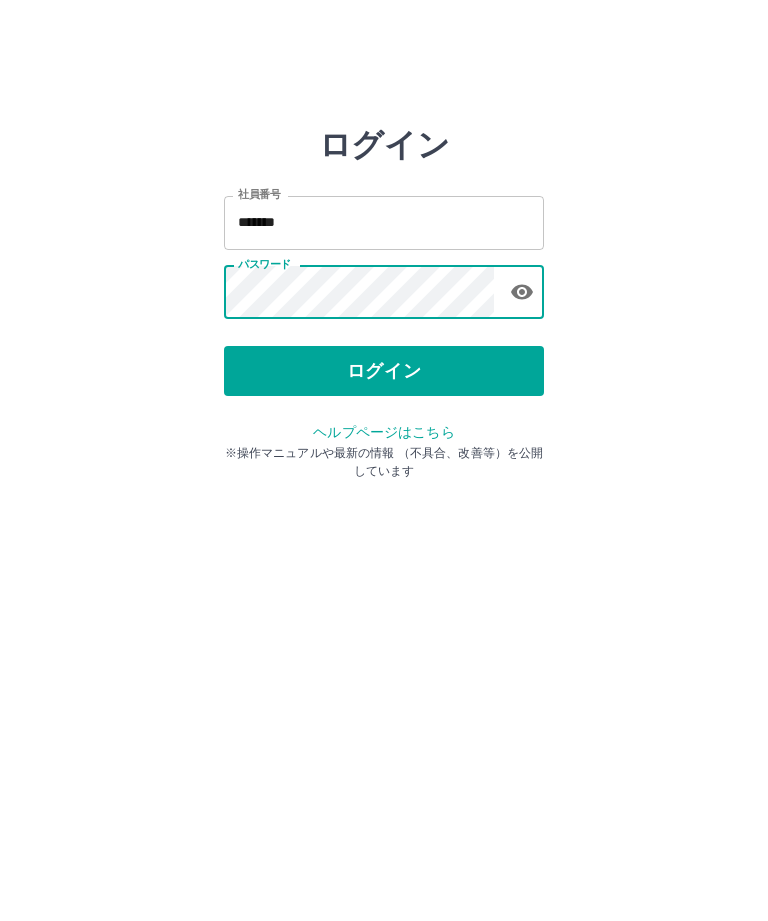 click on "ログイン" at bounding box center (384, 371) 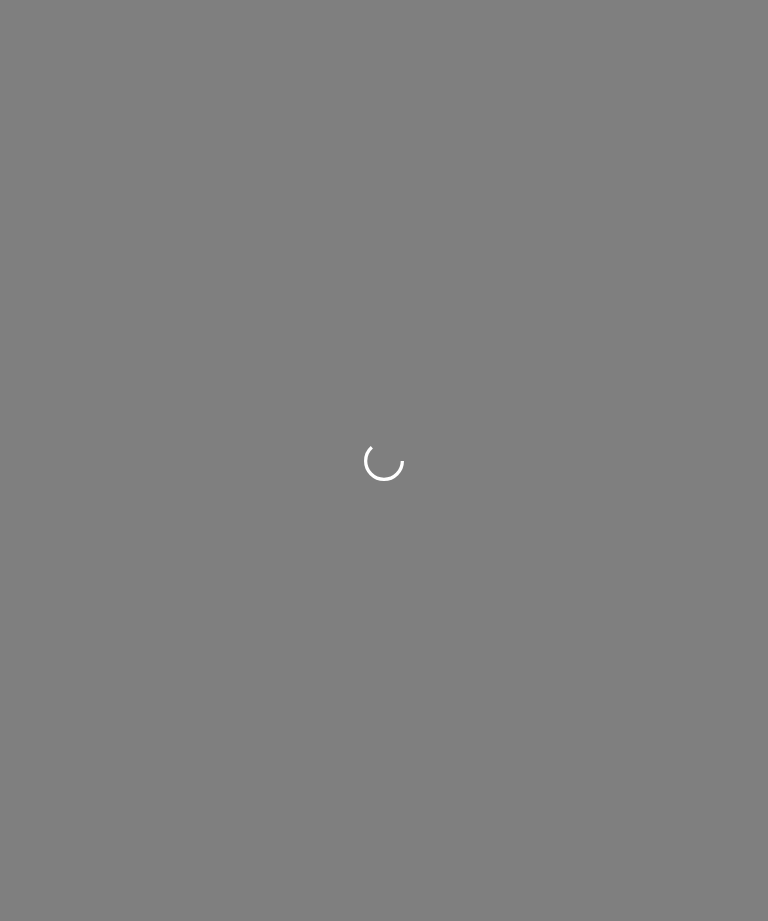 scroll, scrollTop: 0, scrollLeft: 0, axis: both 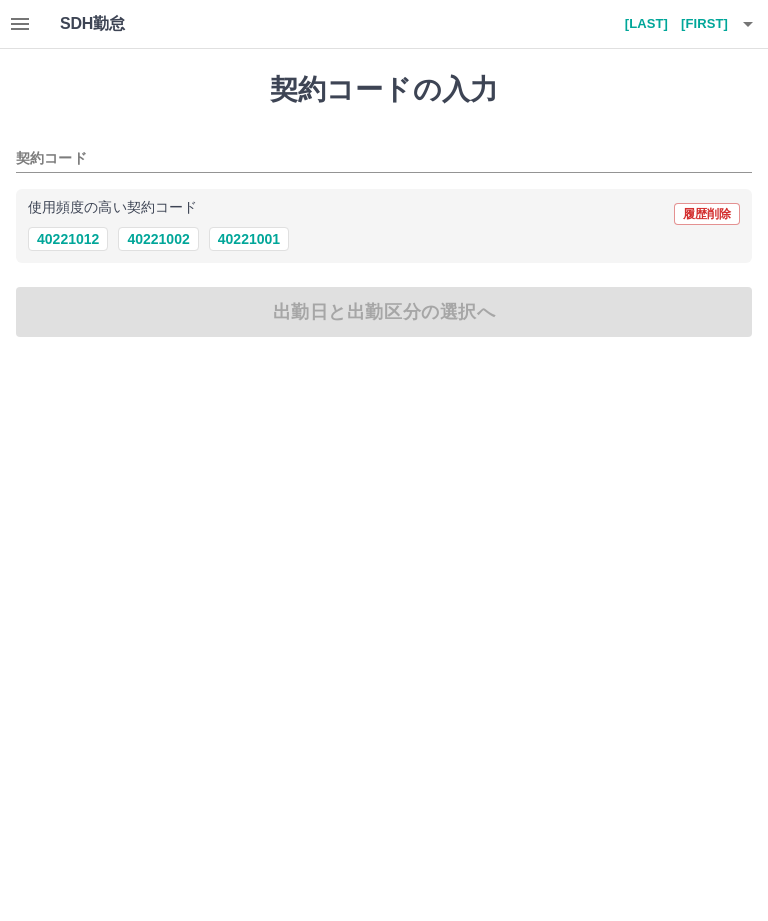 click on "40221002" at bounding box center [158, 239] 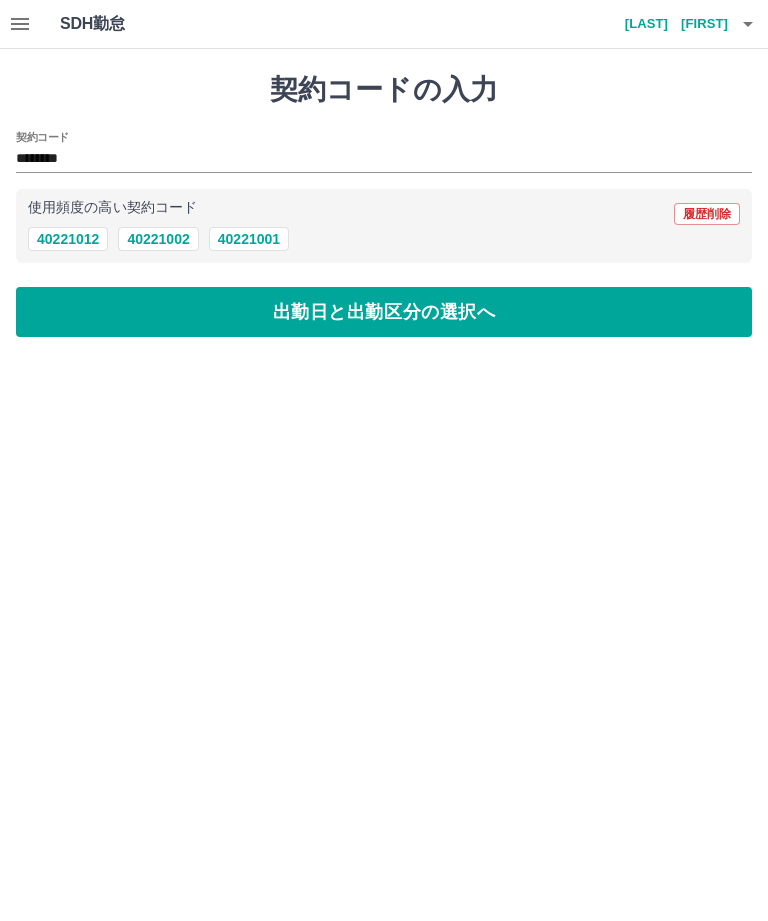 type on "********" 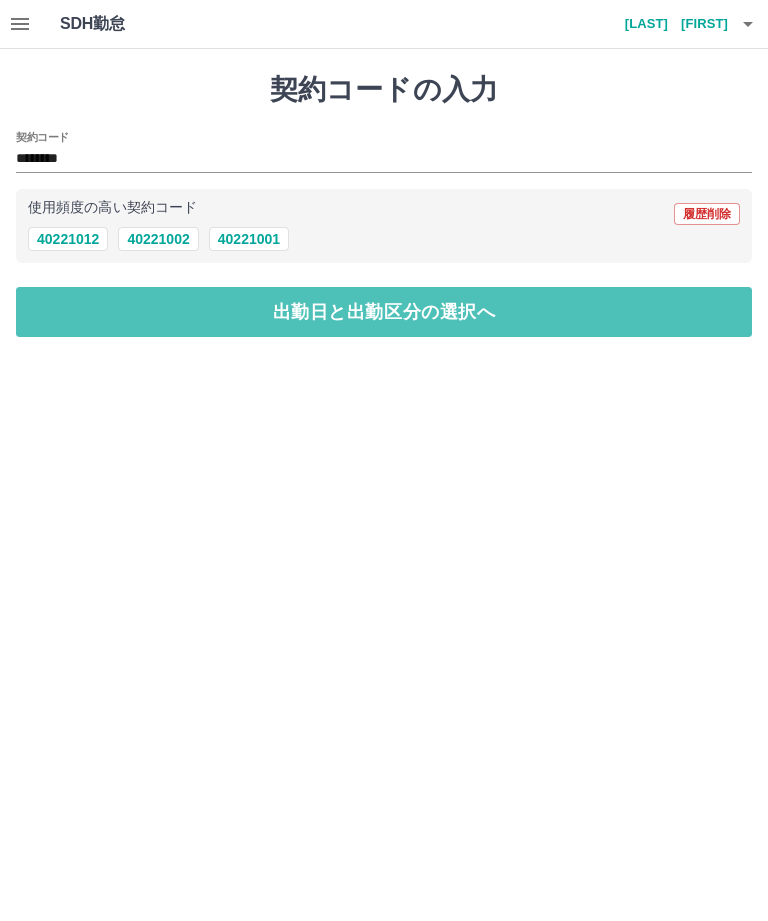 click on "出勤日と出勤区分の選択へ" at bounding box center (384, 312) 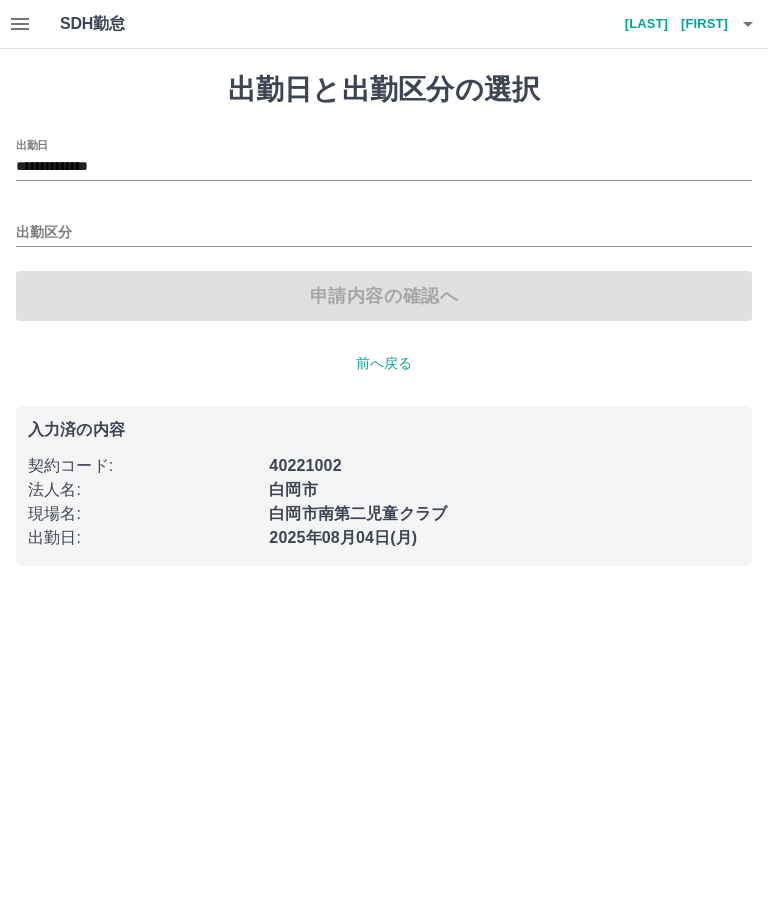 click on "出勤区分" at bounding box center [384, 233] 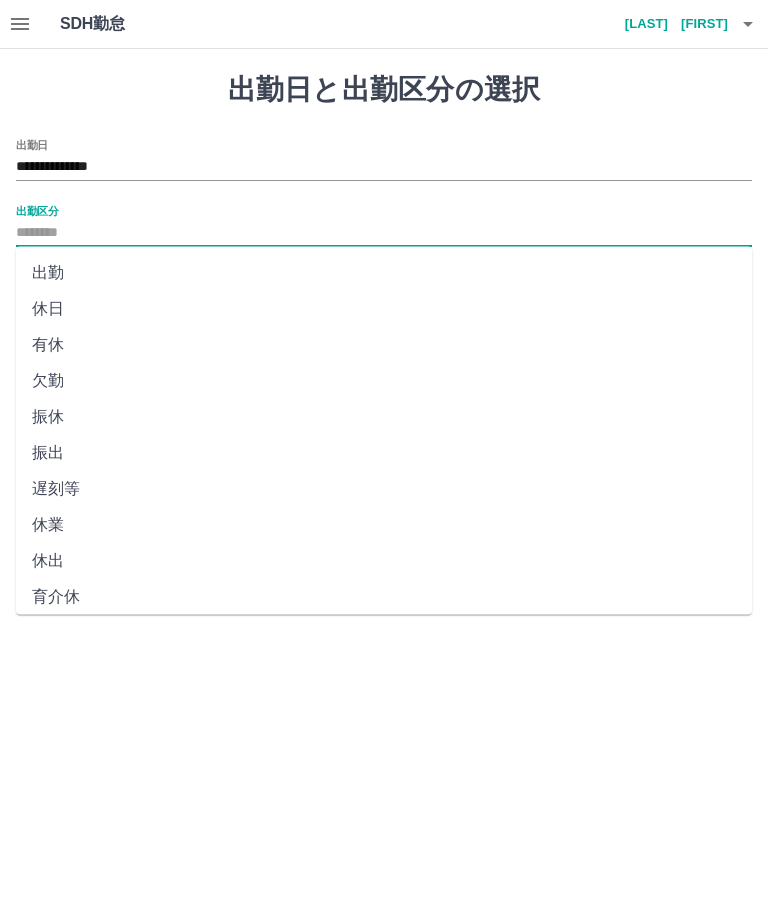 click on "出勤" at bounding box center (384, 273) 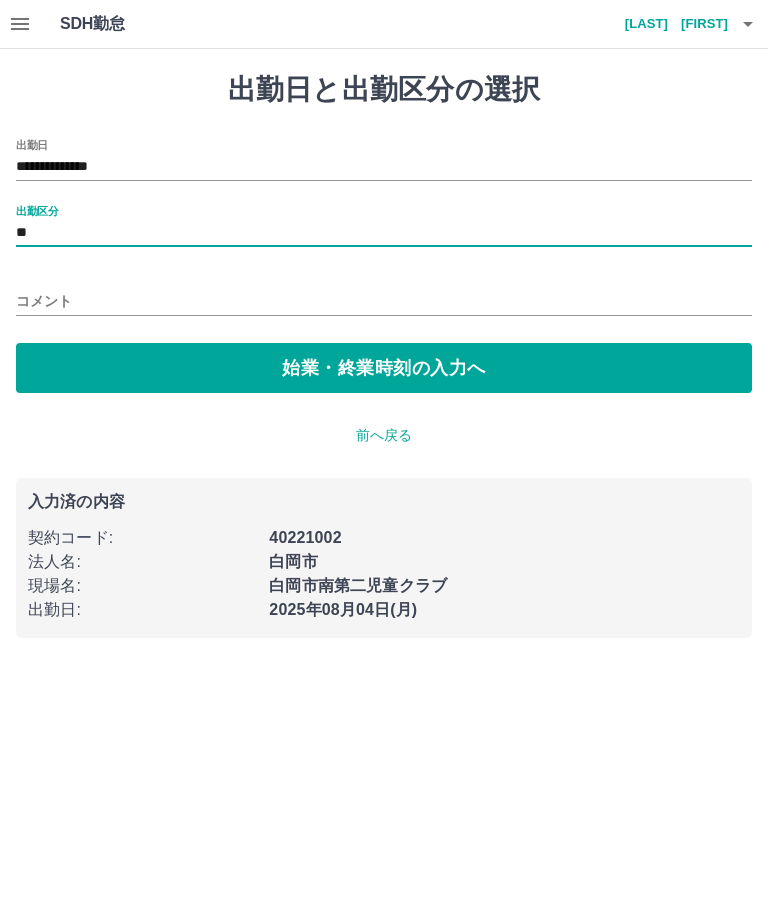 click on "始業・終業時刻の入力へ" at bounding box center [384, 368] 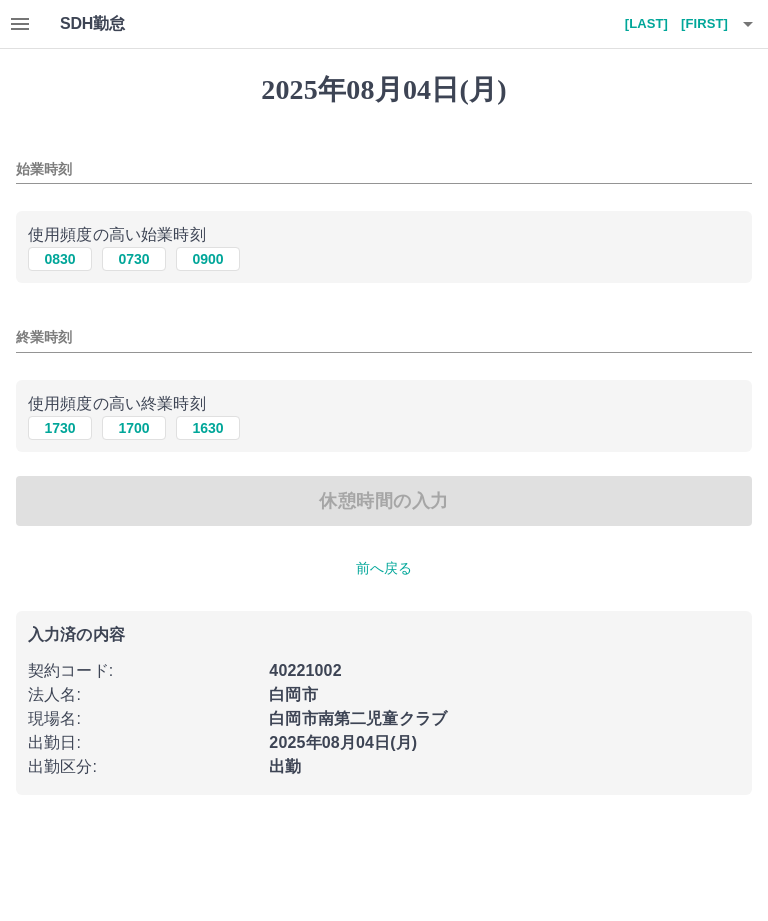 click on "0900" at bounding box center [208, 259] 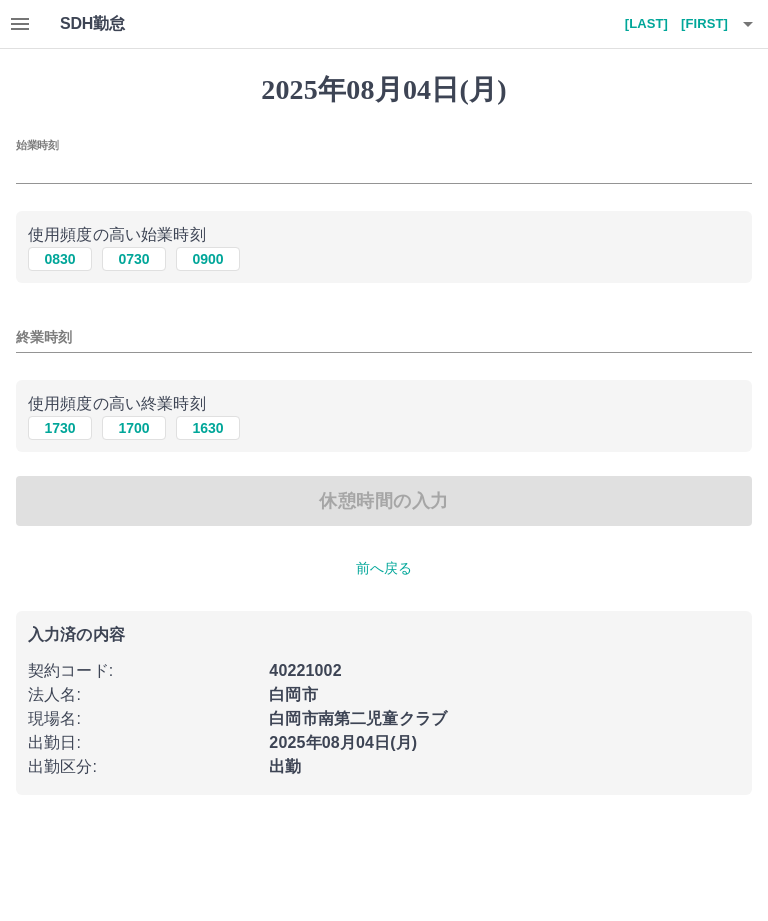 type on "****" 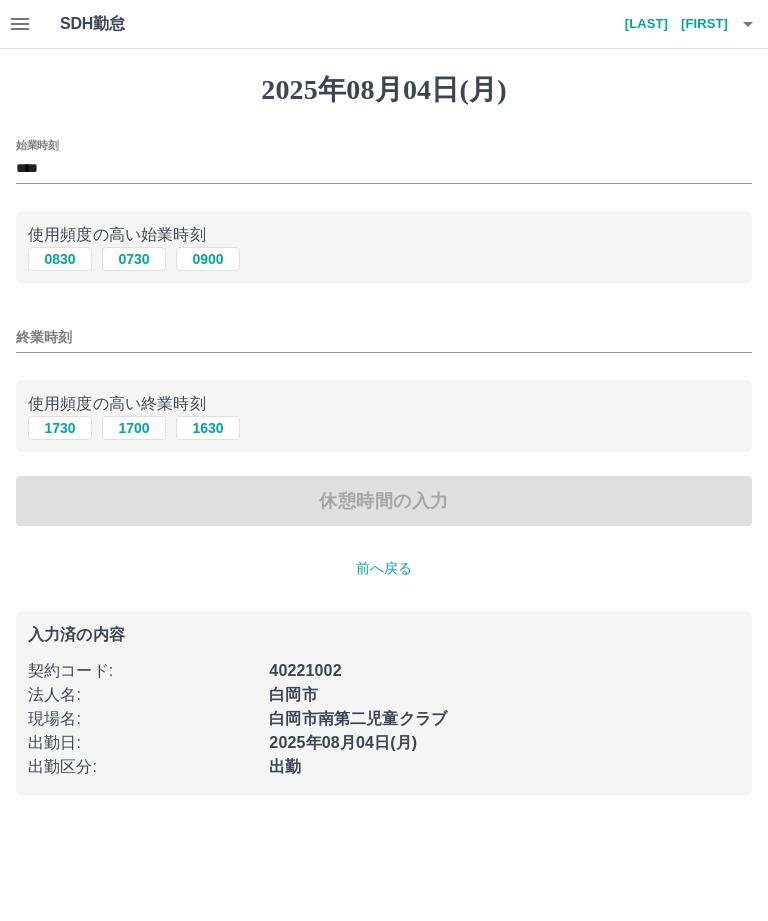click on "終業時刻" at bounding box center (384, 337) 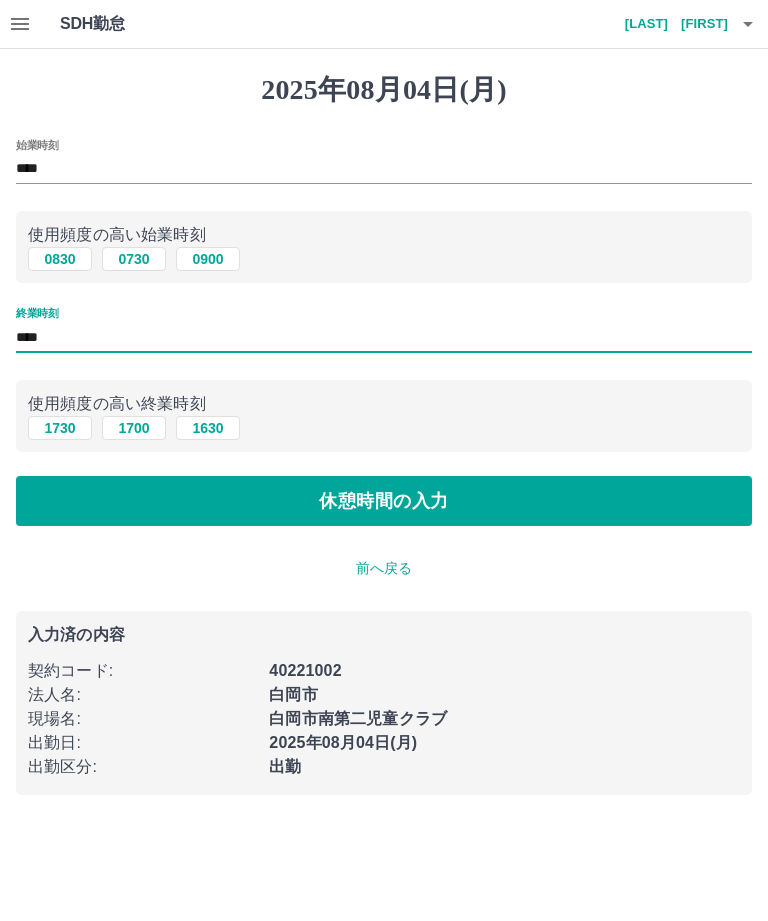 type on "****" 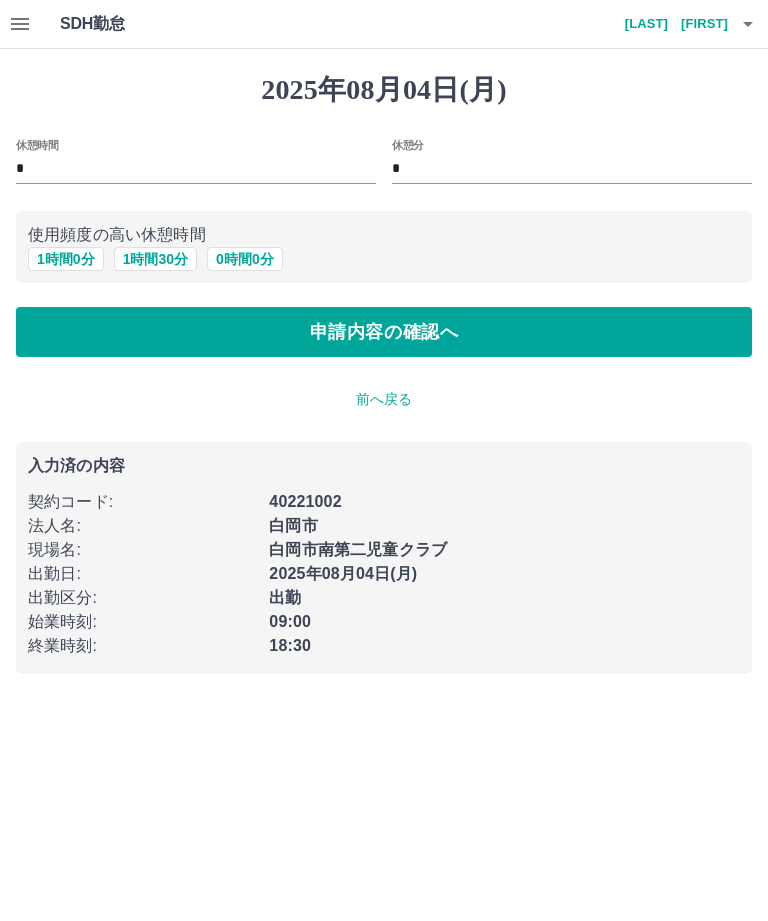 click on "1 時間 30 分" at bounding box center (155, 259) 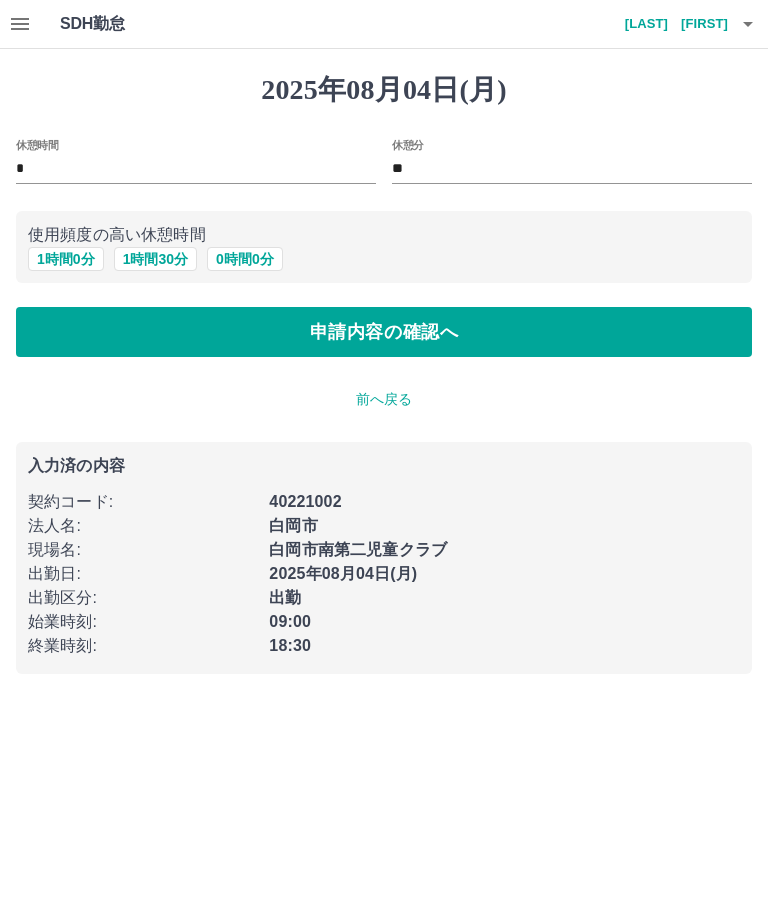 click on "申請内容の確認へ" at bounding box center [384, 332] 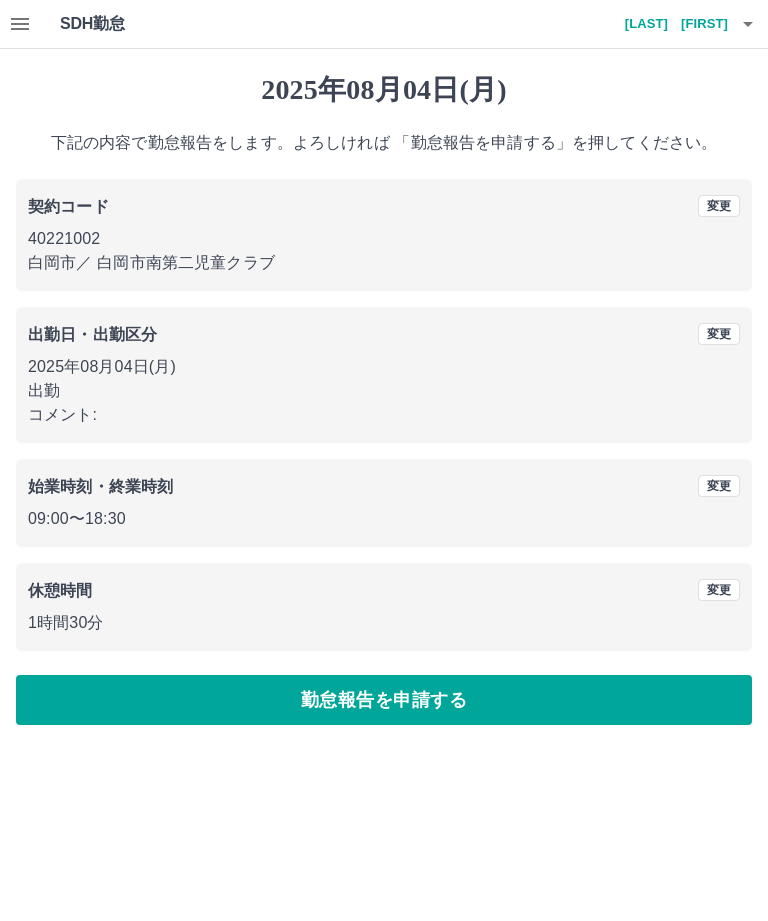 click on "勤怠報告を申請する" at bounding box center [384, 700] 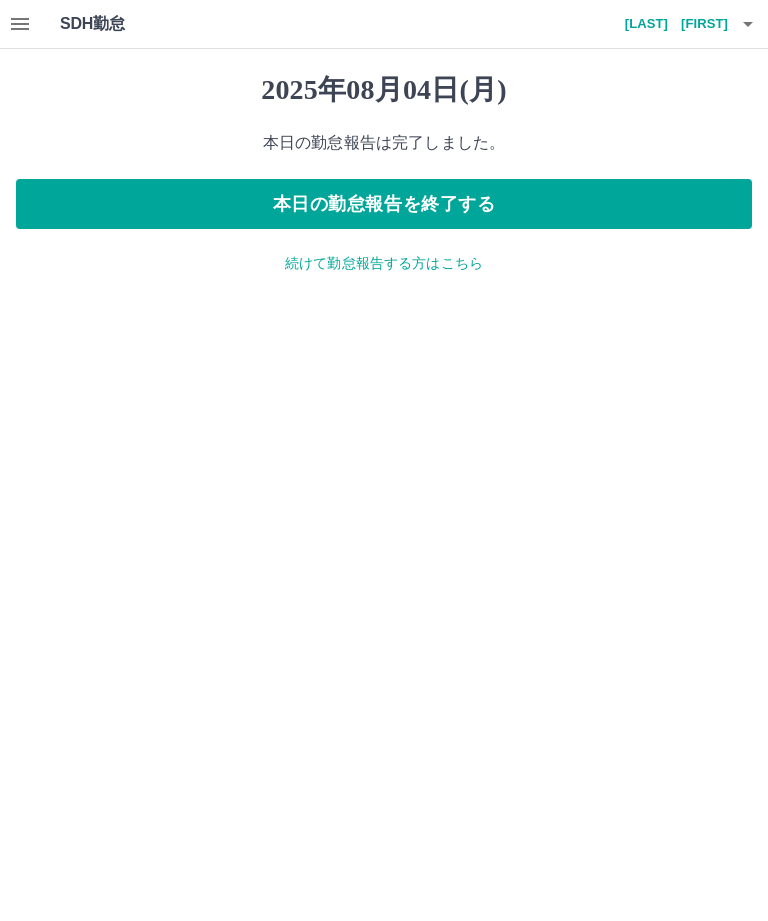 click on "続けて勤怠報告する方はこちら" at bounding box center (384, 263) 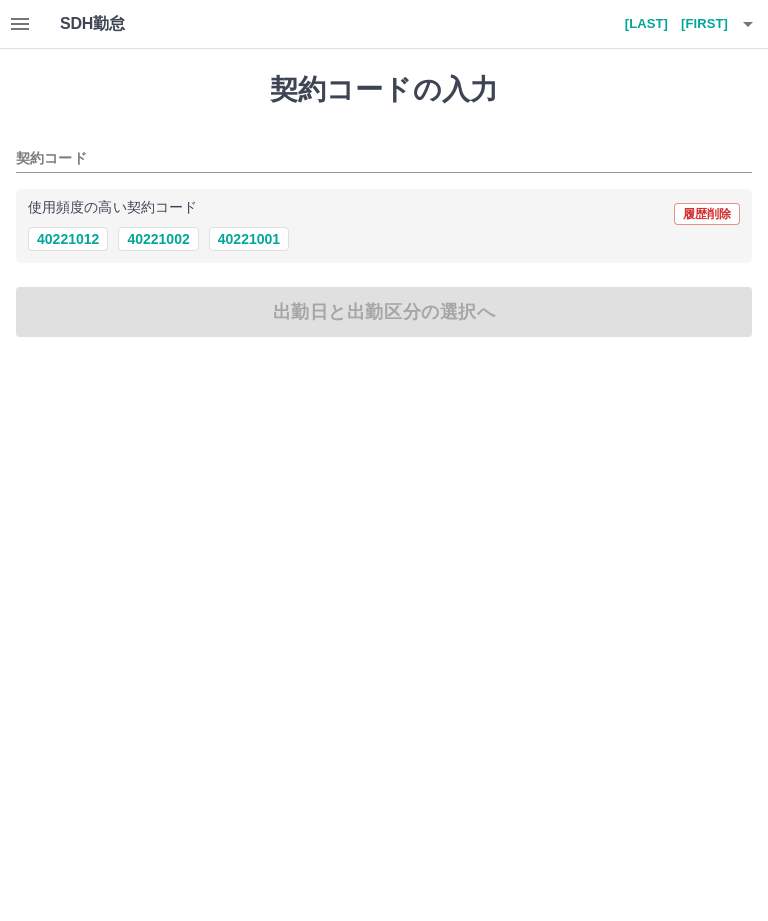 click on "40221012" at bounding box center [68, 239] 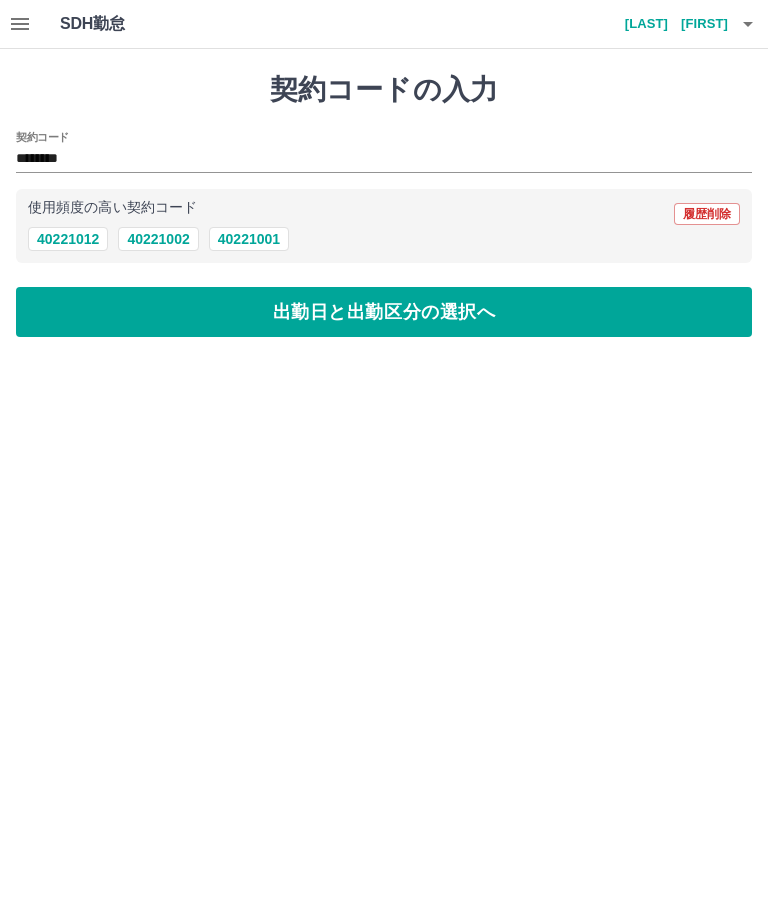 click on "出勤日と出勤区分の選択へ" at bounding box center (384, 312) 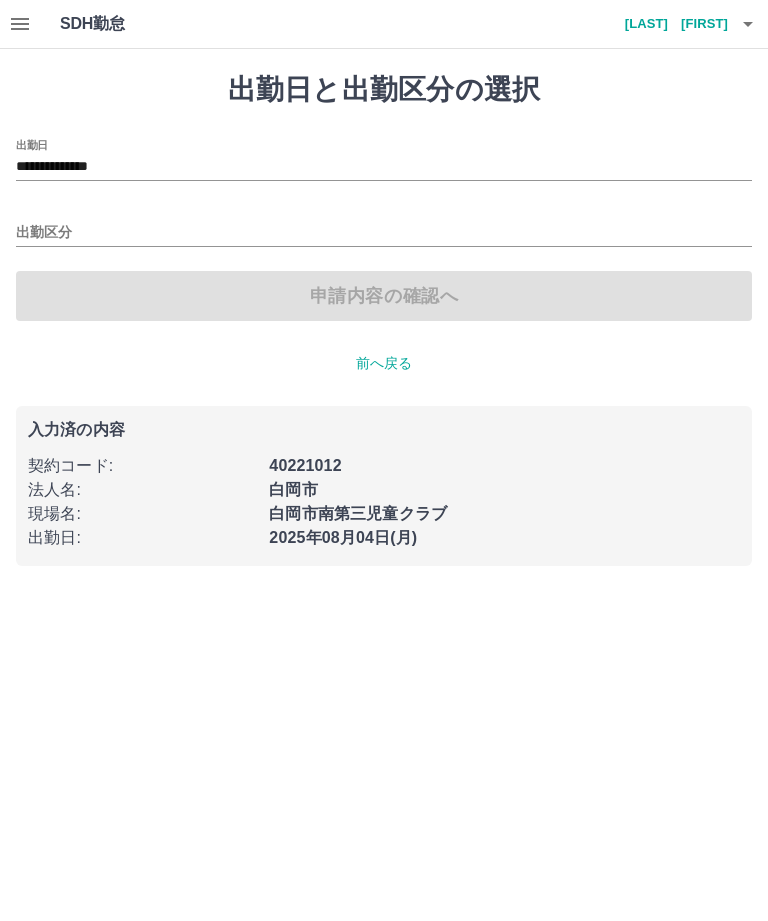 click on "**********" at bounding box center [384, 167] 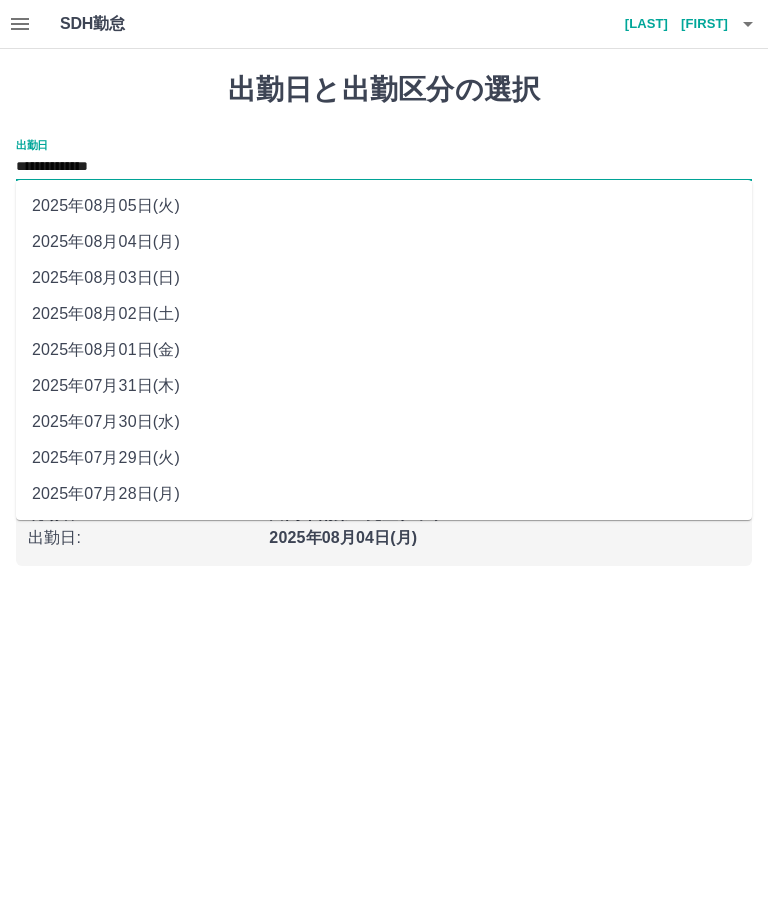 click on "2025年07月31日(木)" at bounding box center [384, 386] 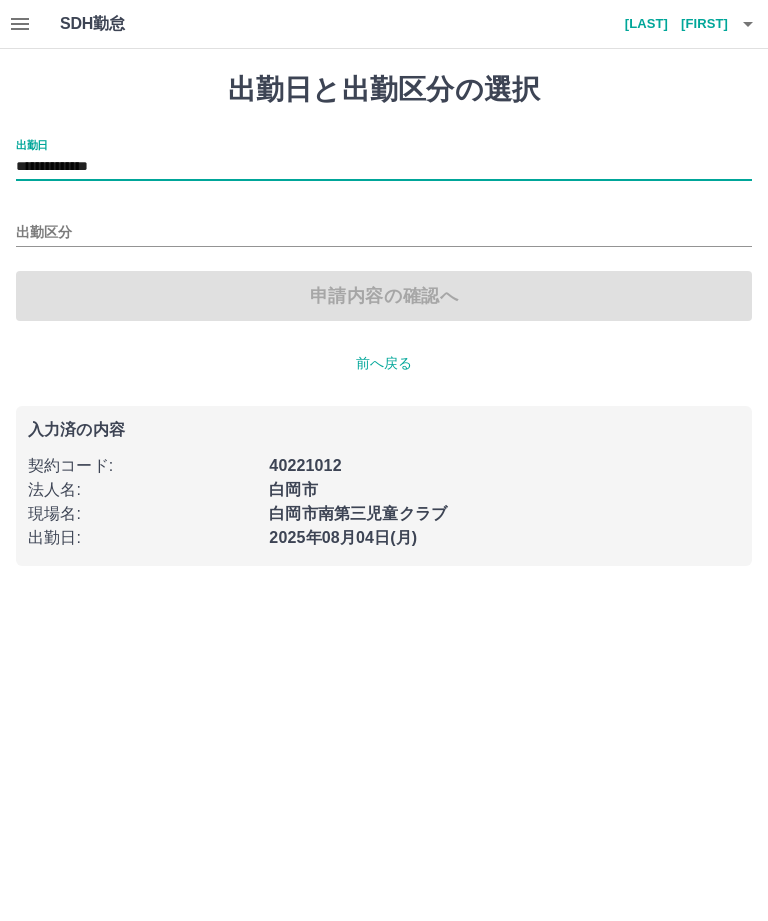 click on "出勤区分" at bounding box center [384, 233] 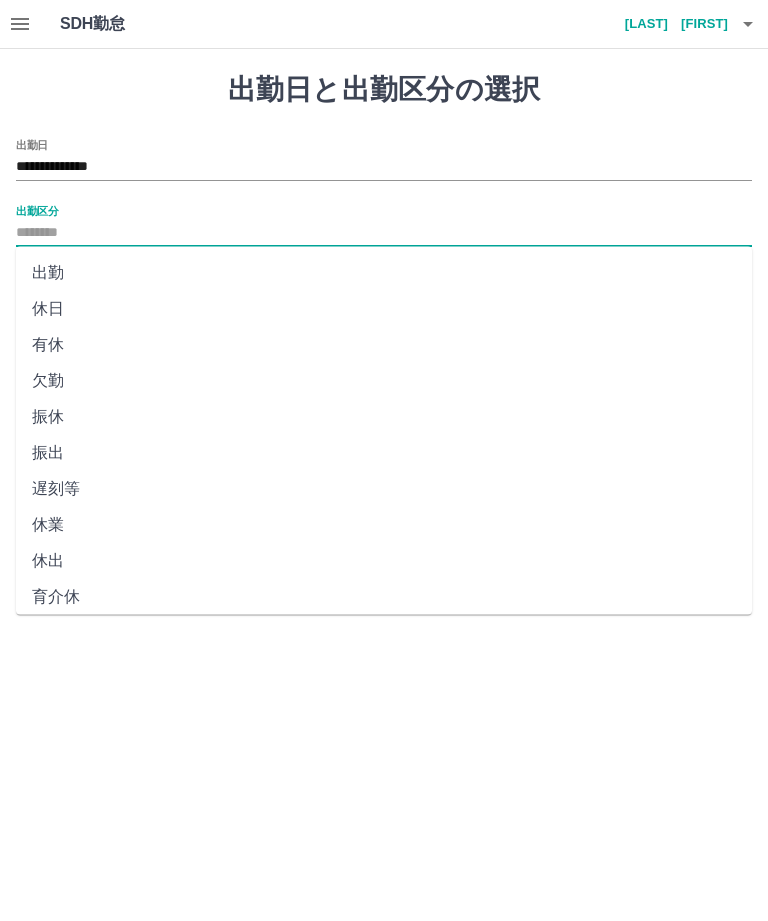click on "休日" at bounding box center (384, 309) 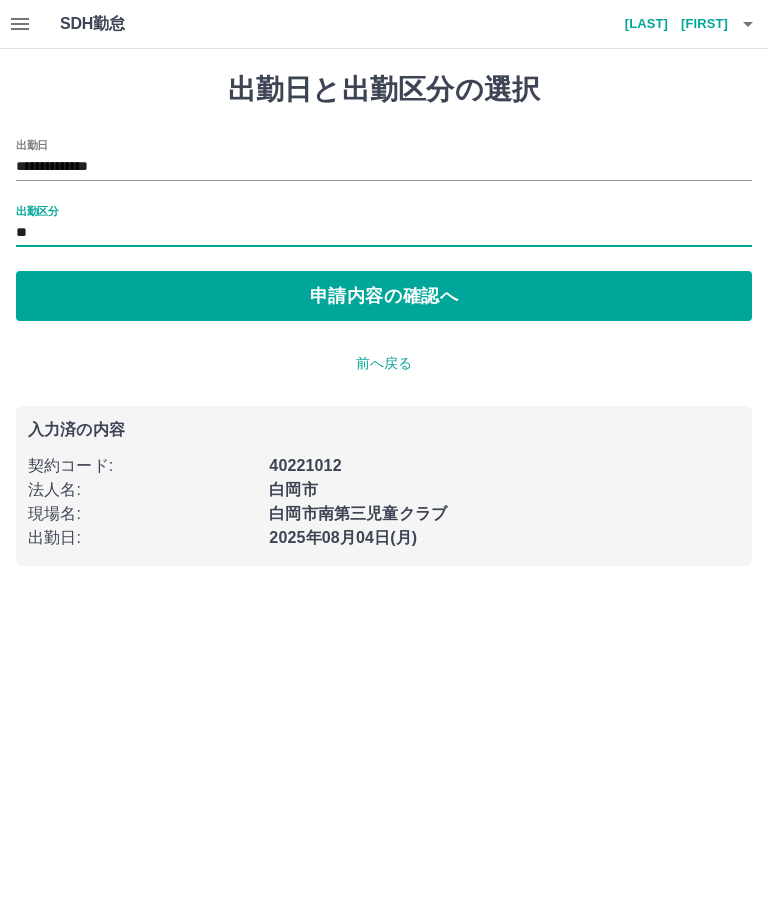 click on "申請内容の確認へ" at bounding box center [384, 296] 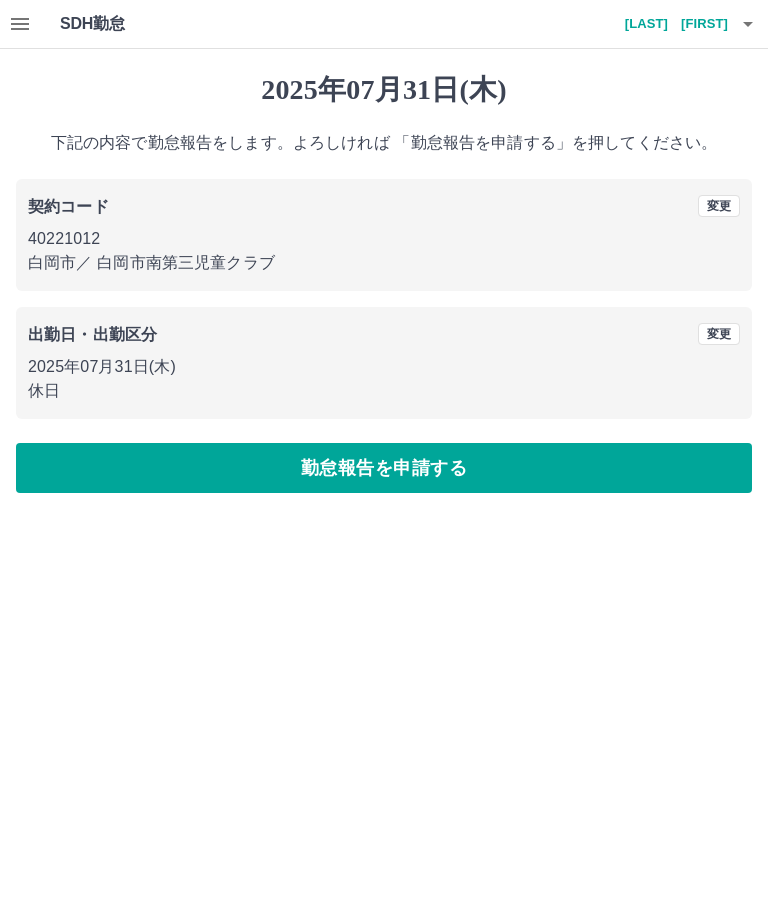 click on "勤怠報告を申請する" at bounding box center (384, 468) 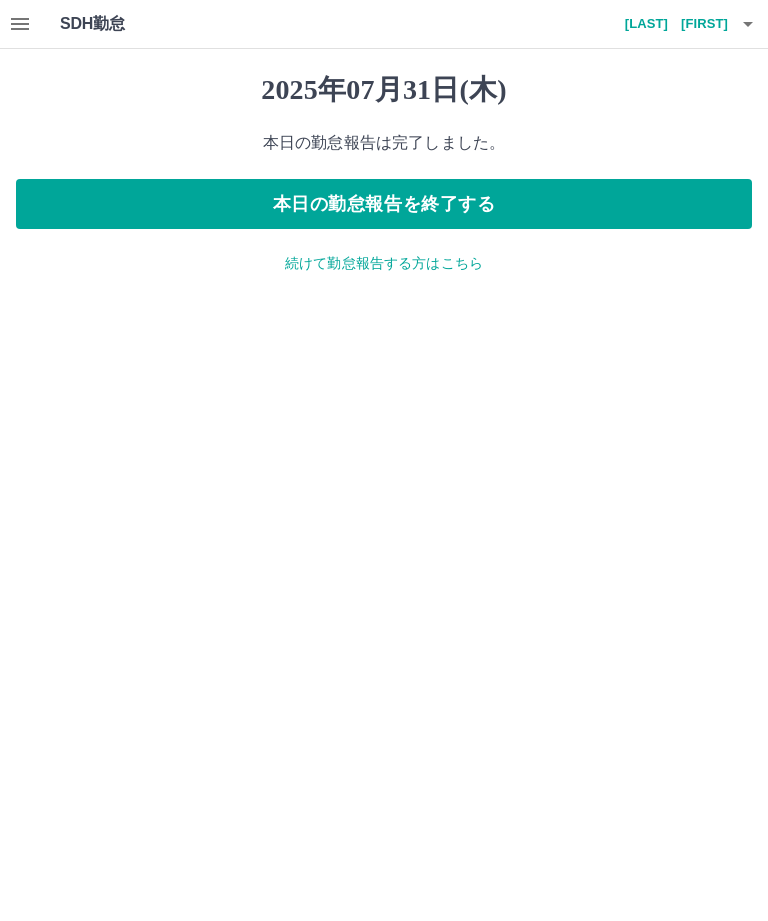 click on "続けて勤怠報告する方はこちら" at bounding box center [384, 263] 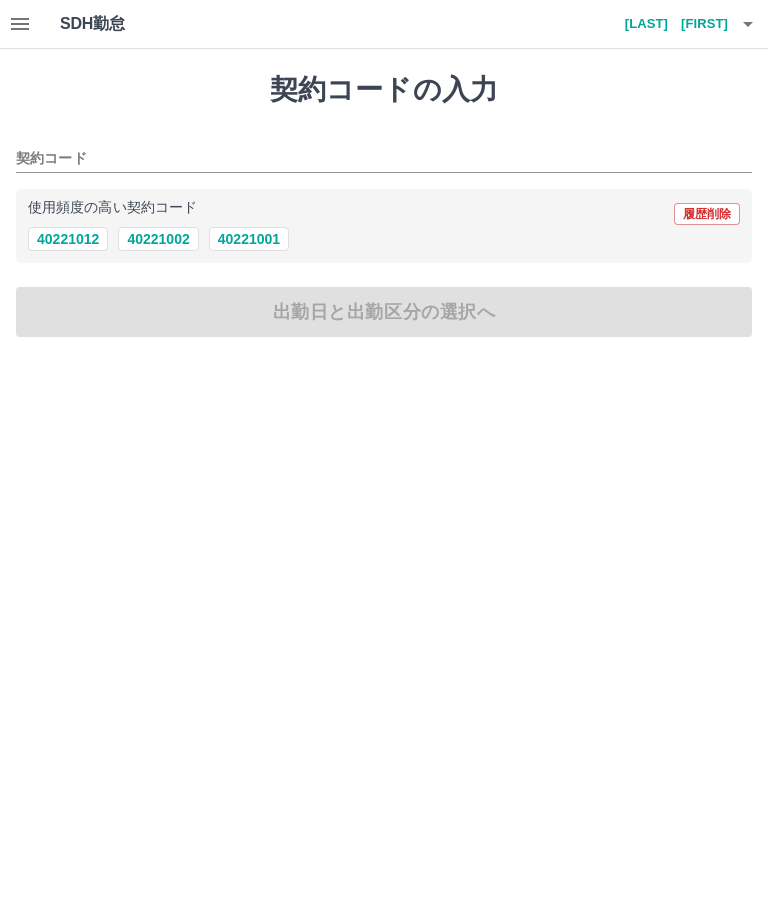 click on "40221002" at bounding box center (158, 239) 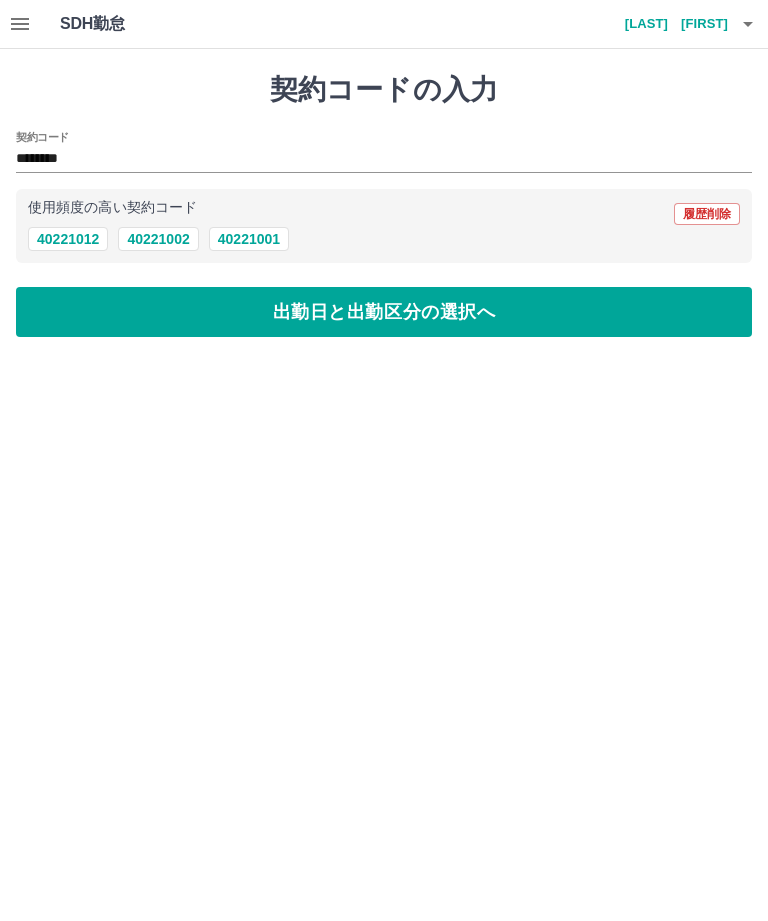 click on "出勤日と出勤区分の選択へ" at bounding box center (384, 312) 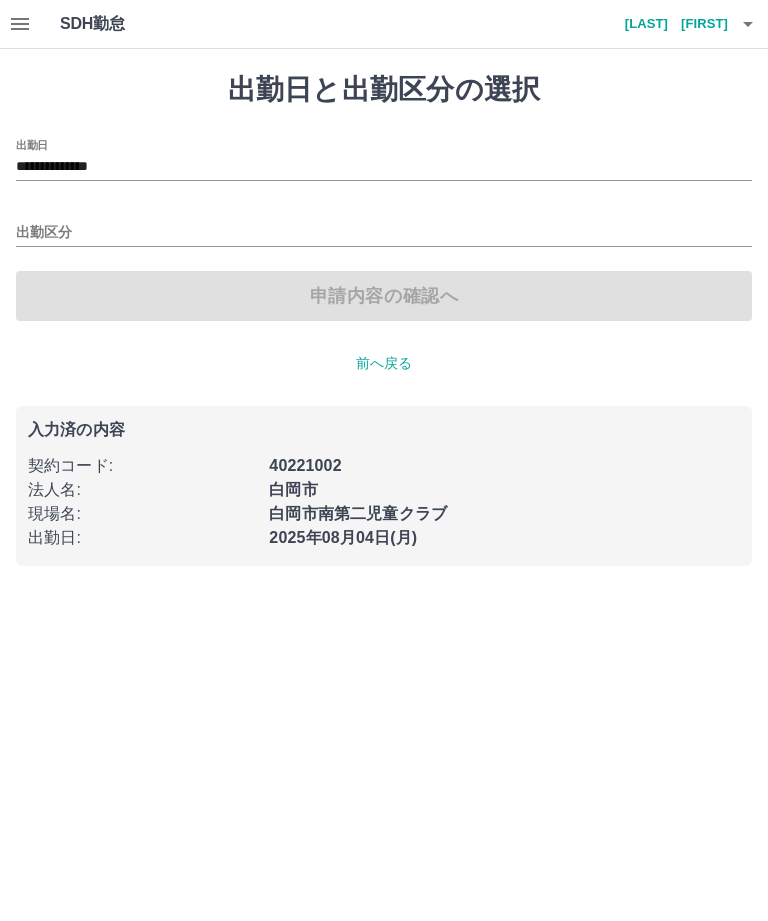 click on "出勤区分" at bounding box center [384, 233] 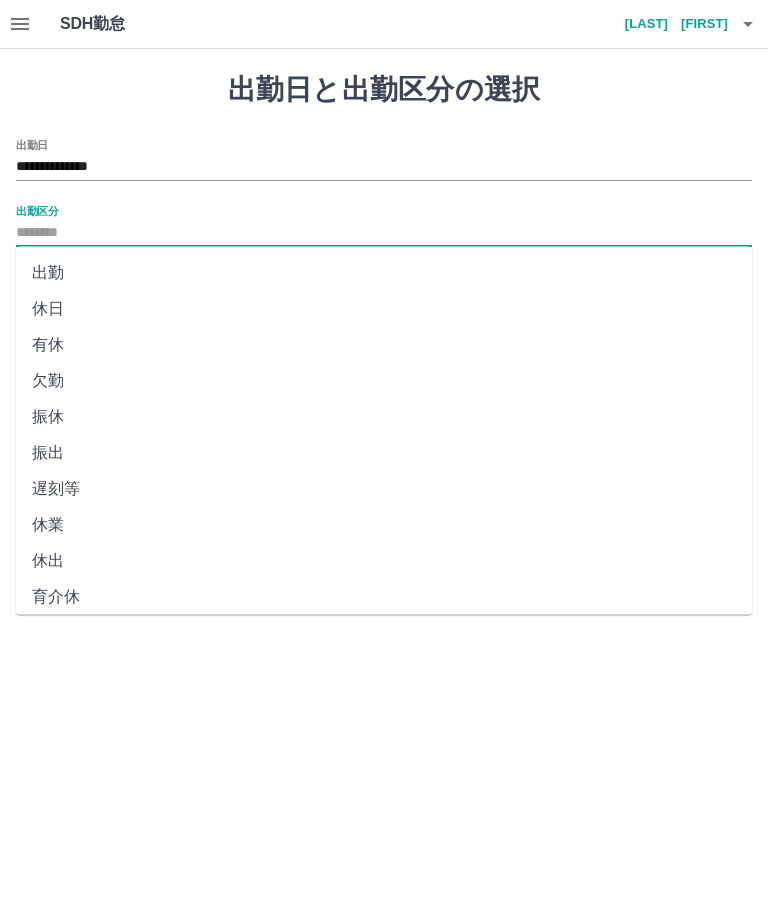 click on "**********" at bounding box center (384, 167) 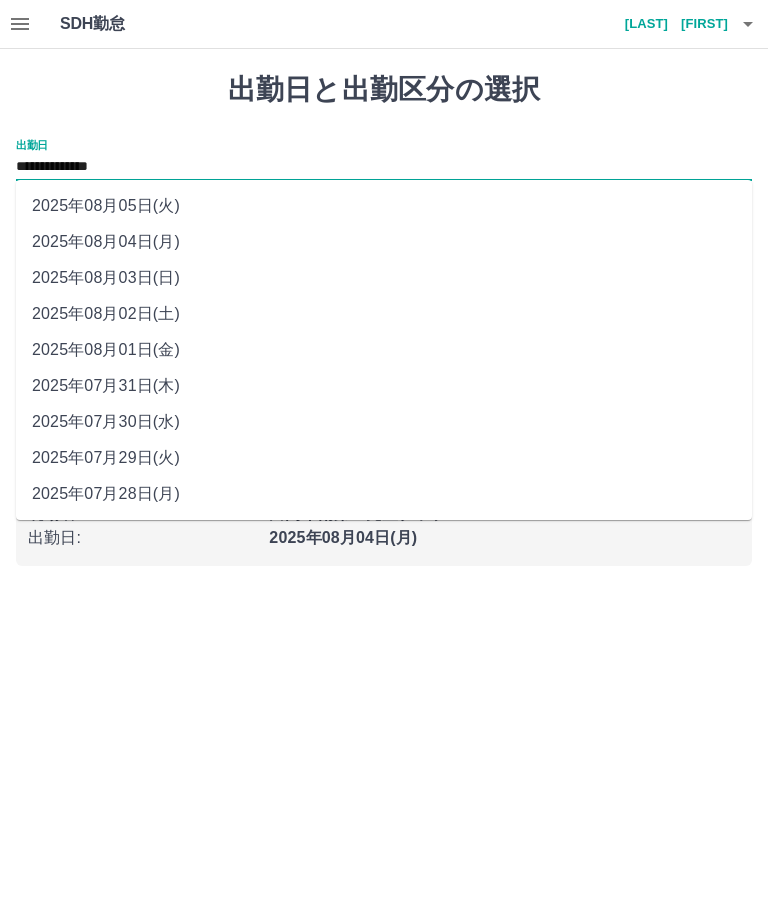 click on "2025年08月01日(金)" at bounding box center (384, 350) 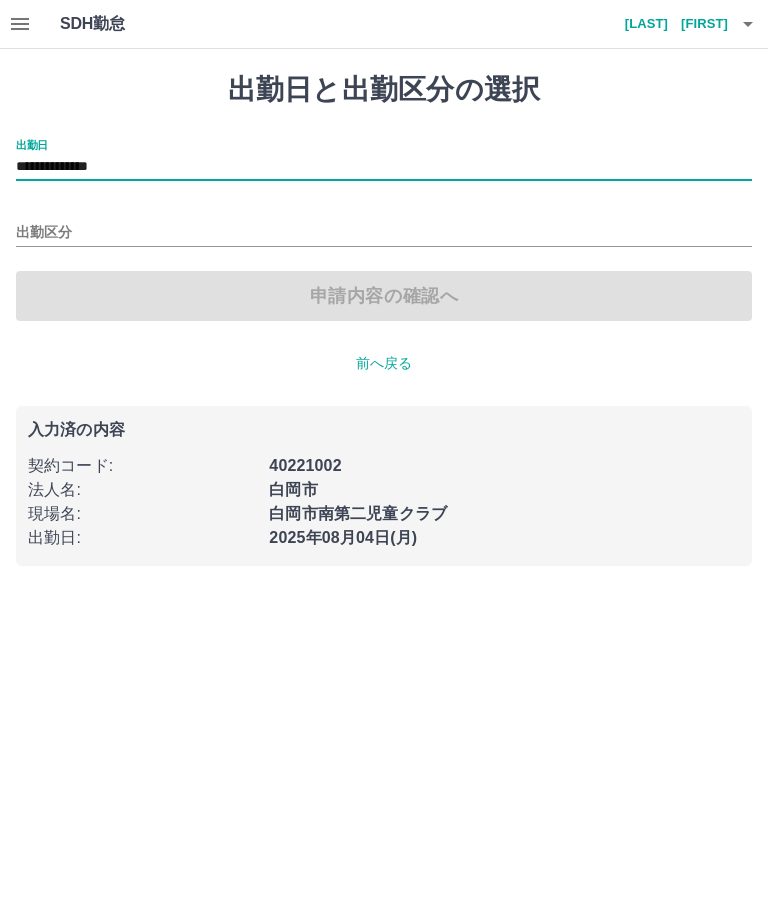 click on "出勤区分" at bounding box center (384, 233) 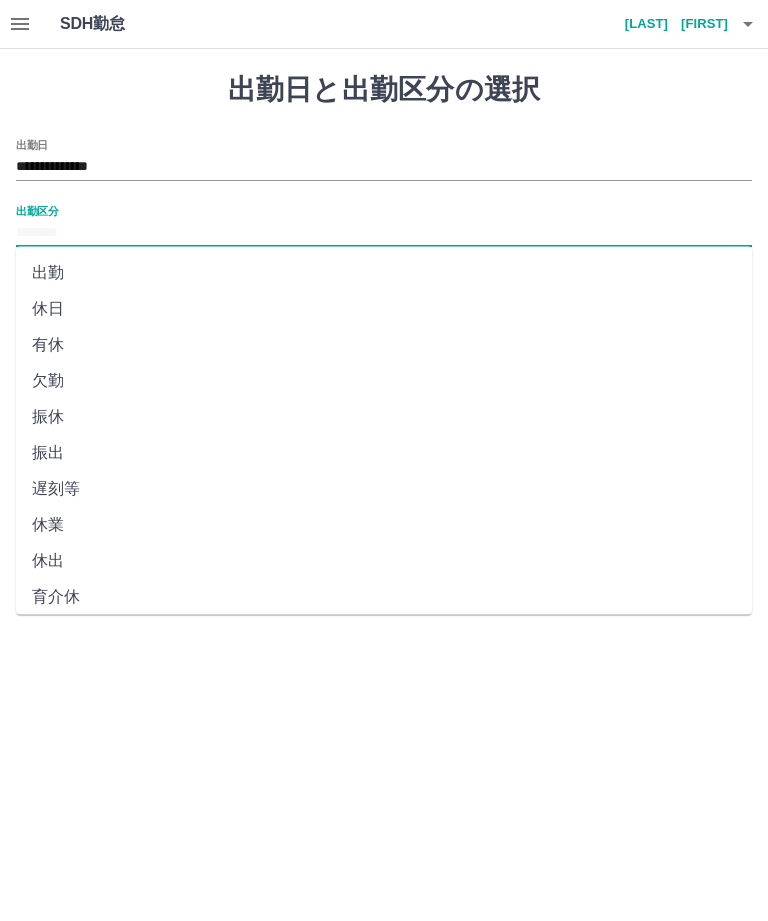 click on "休日" at bounding box center [384, 309] 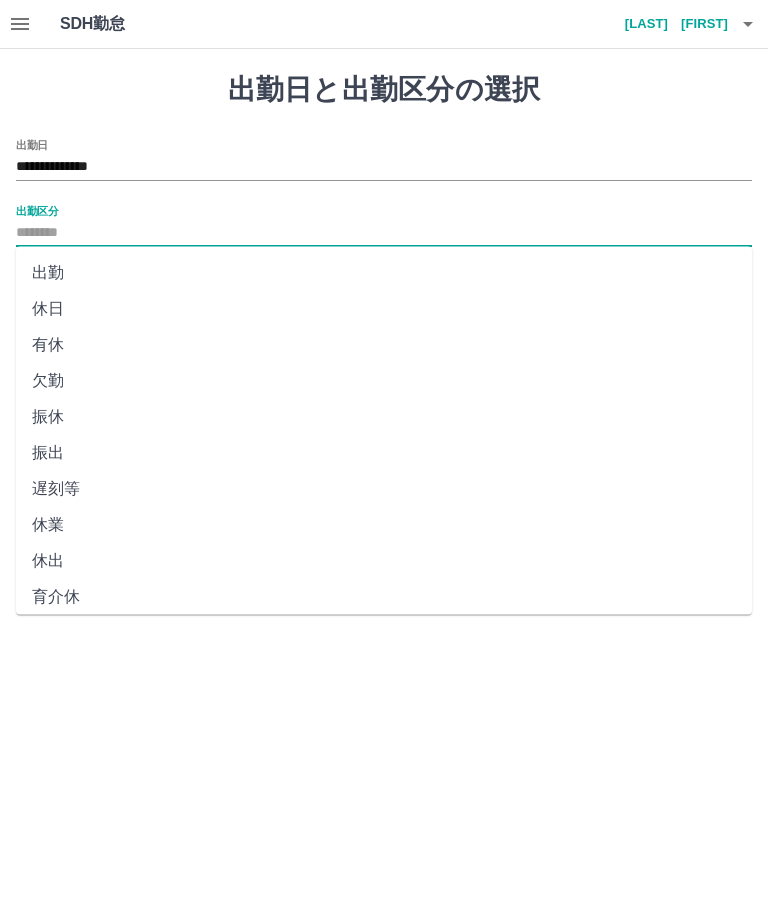 type on "**" 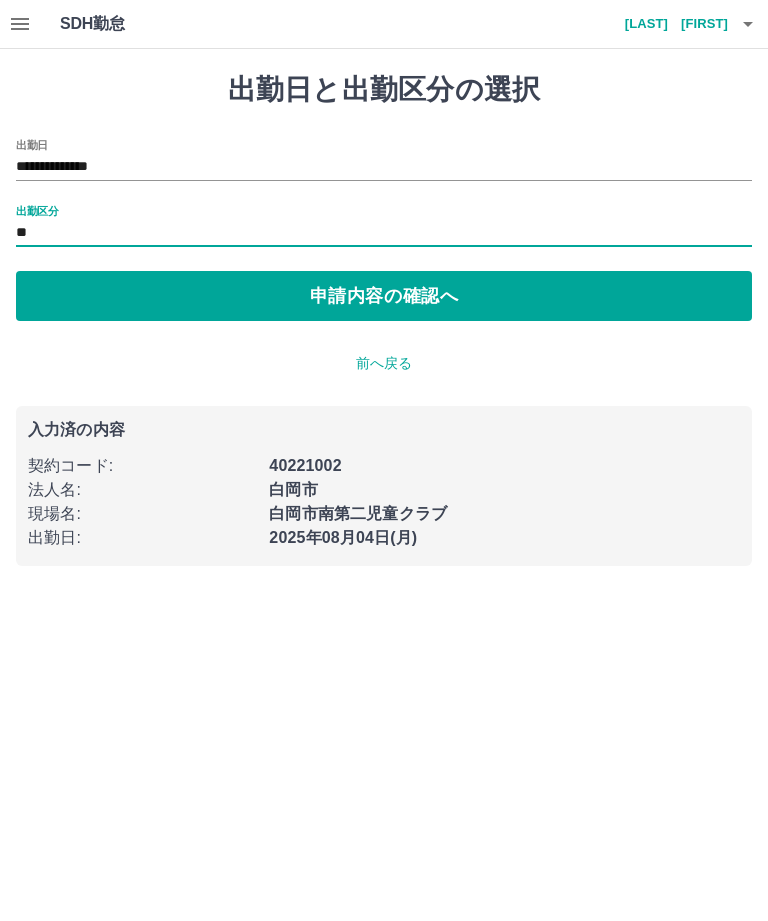 click on "申請内容の確認へ" at bounding box center (384, 296) 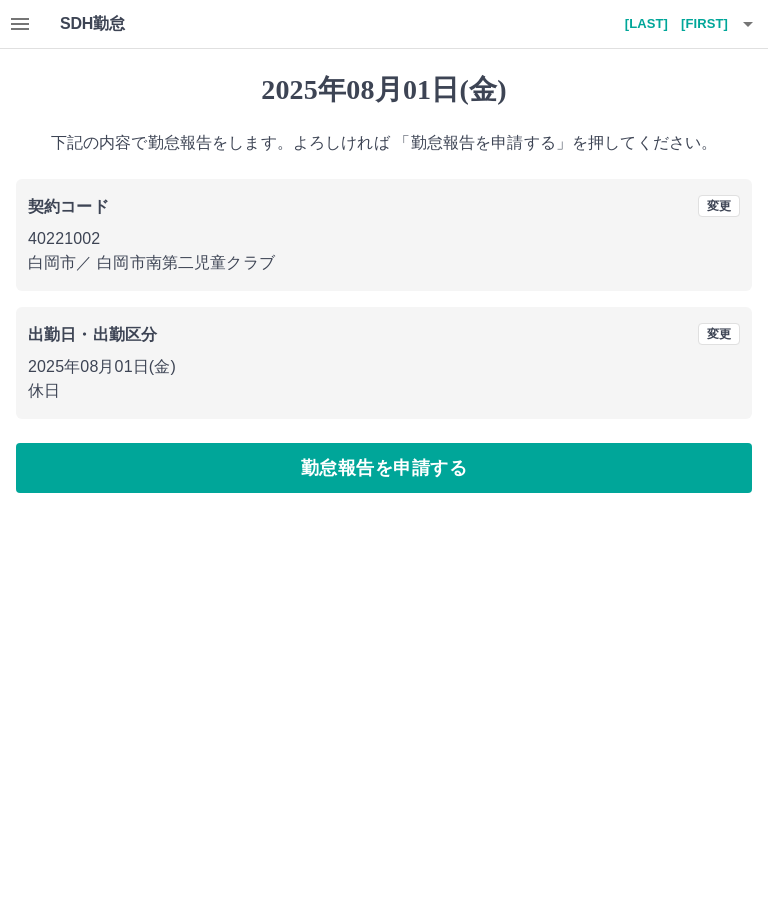 click on "勤怠報告を申請する" at bounding box center (384, 468) 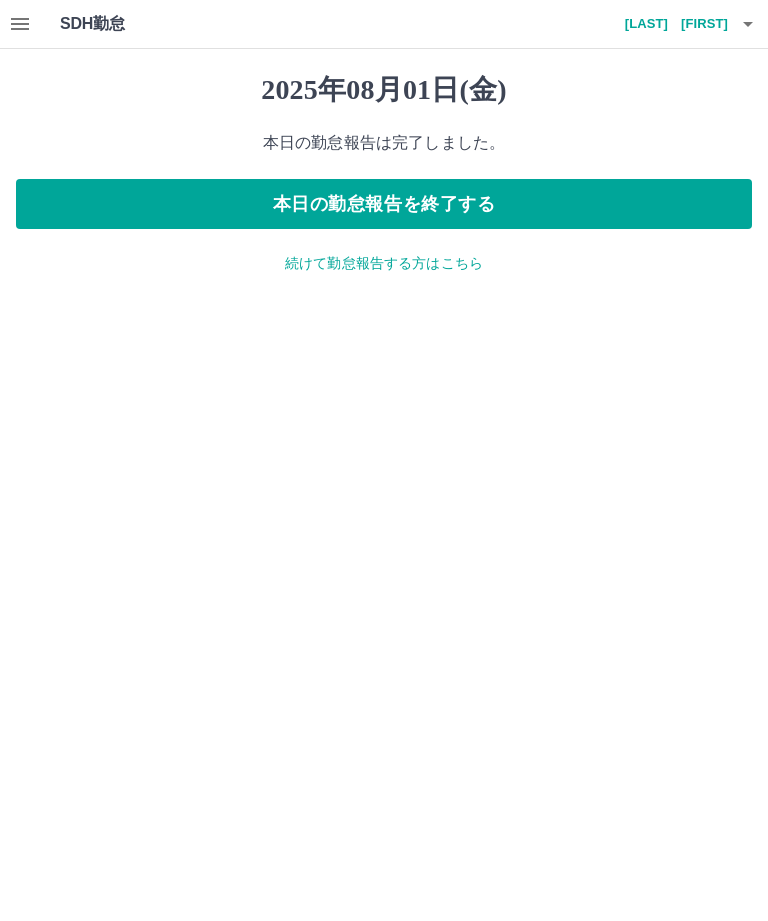 click on "続けて勤怠報告する方はこちら" at bounding box center [384, 263] 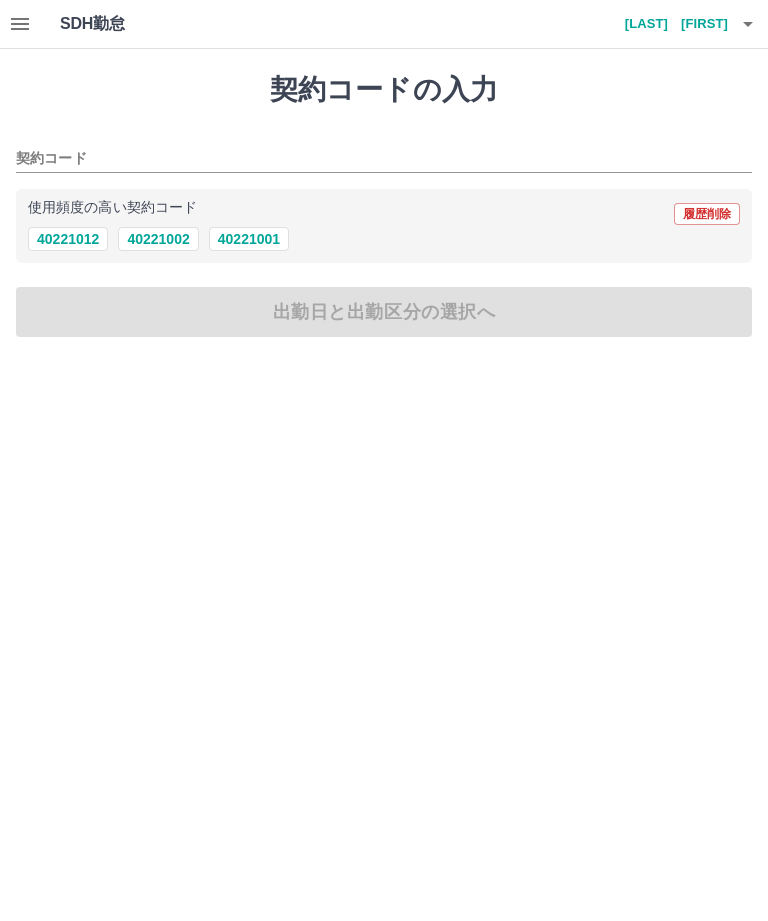 click on "40221002" at bounding box center [158, 239] 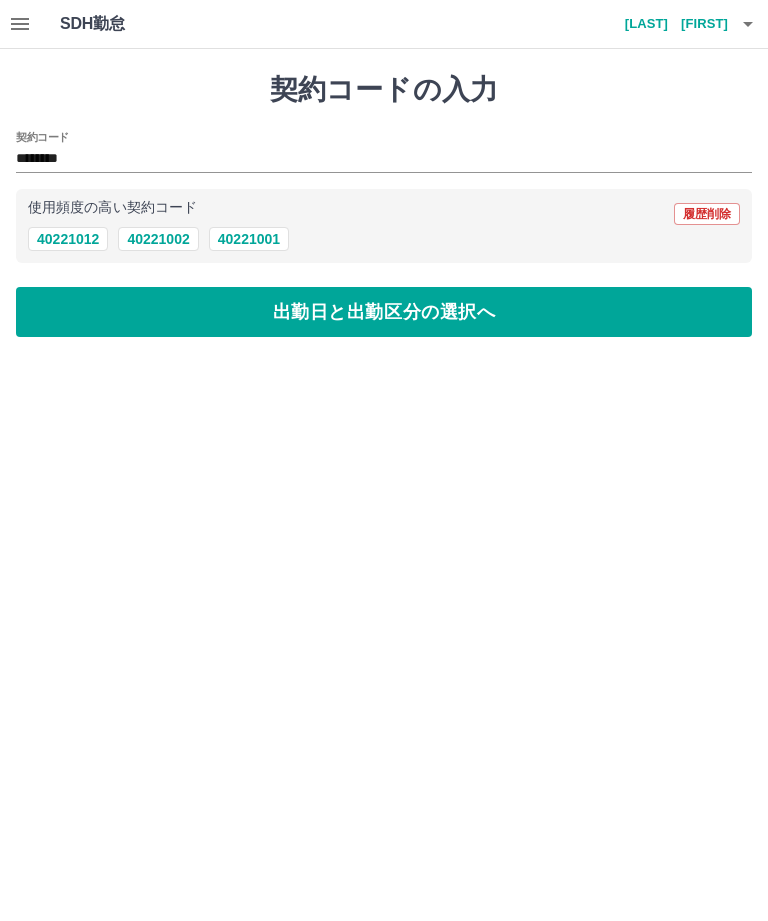 click on "40221012" at bounding box center [68, 239] 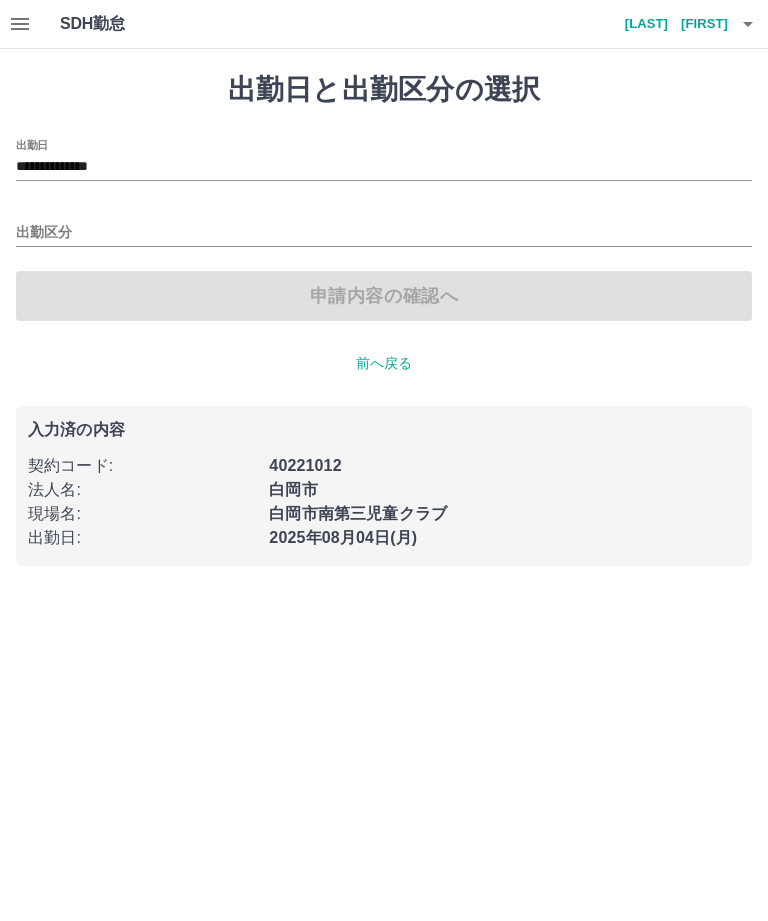 click on "**********" at bounding box center [384, 167] 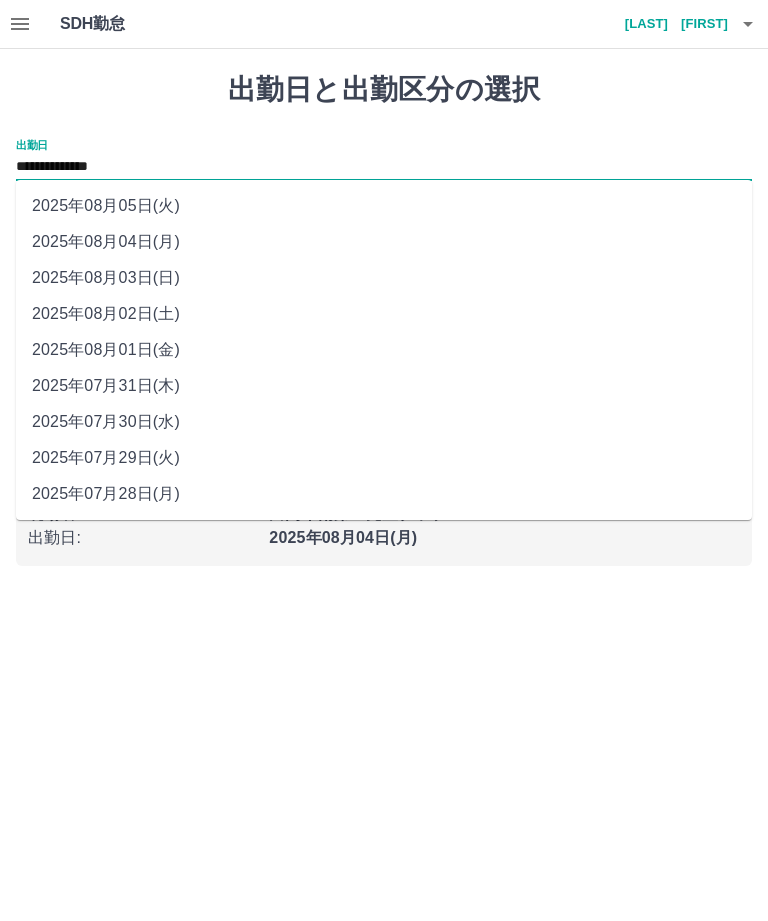 click on "2025年08月02日(土)" at bounding box center [384, 314] 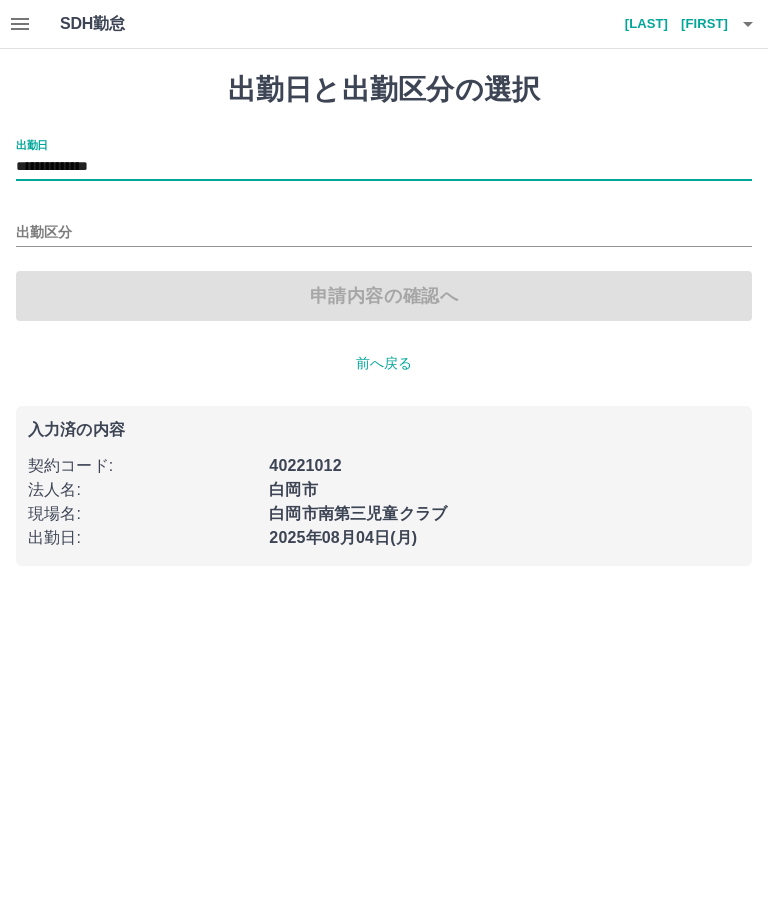 click on "出勤区分" at bounding box center (384, 233) 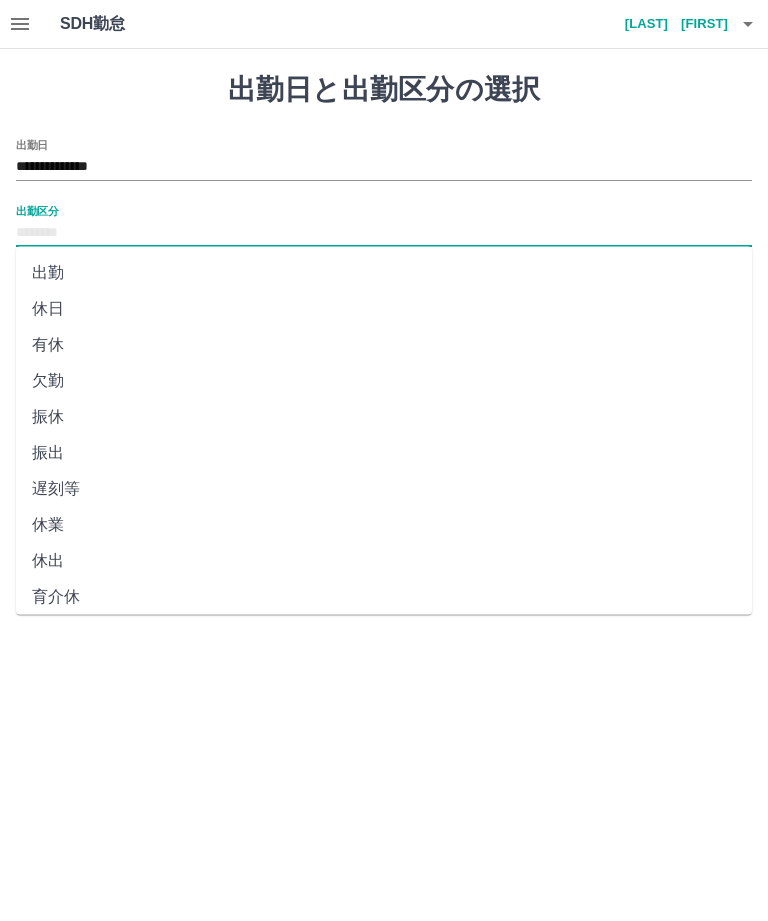 click on "休日" at bounding box center [384, 309] 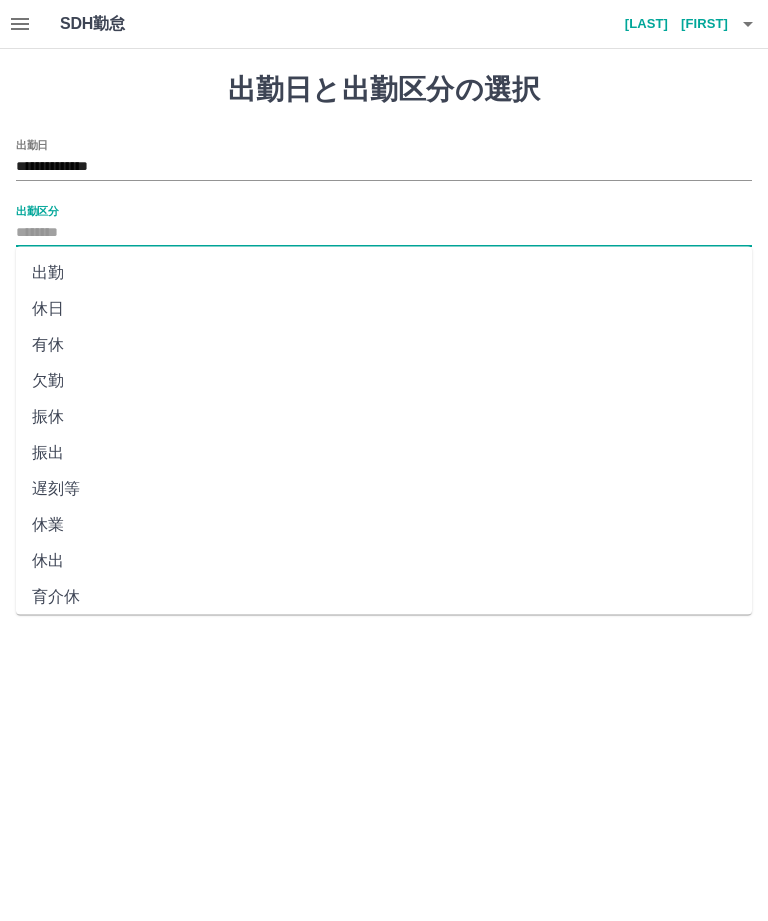 type on "**" 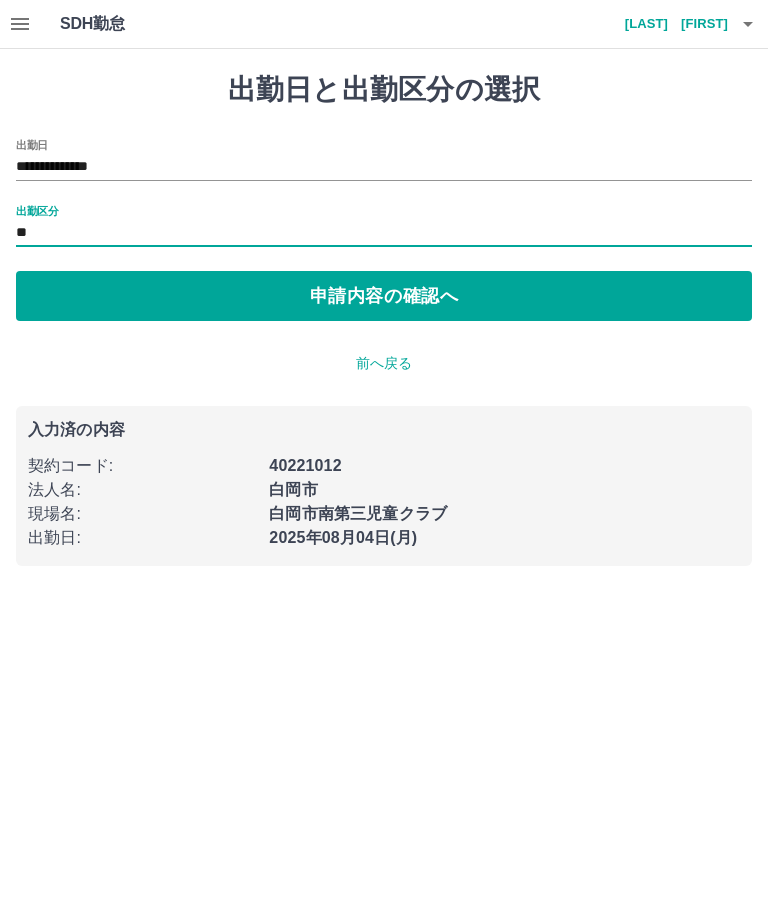 click on "申請内容の確認へ" at bounding box center (384, 296) 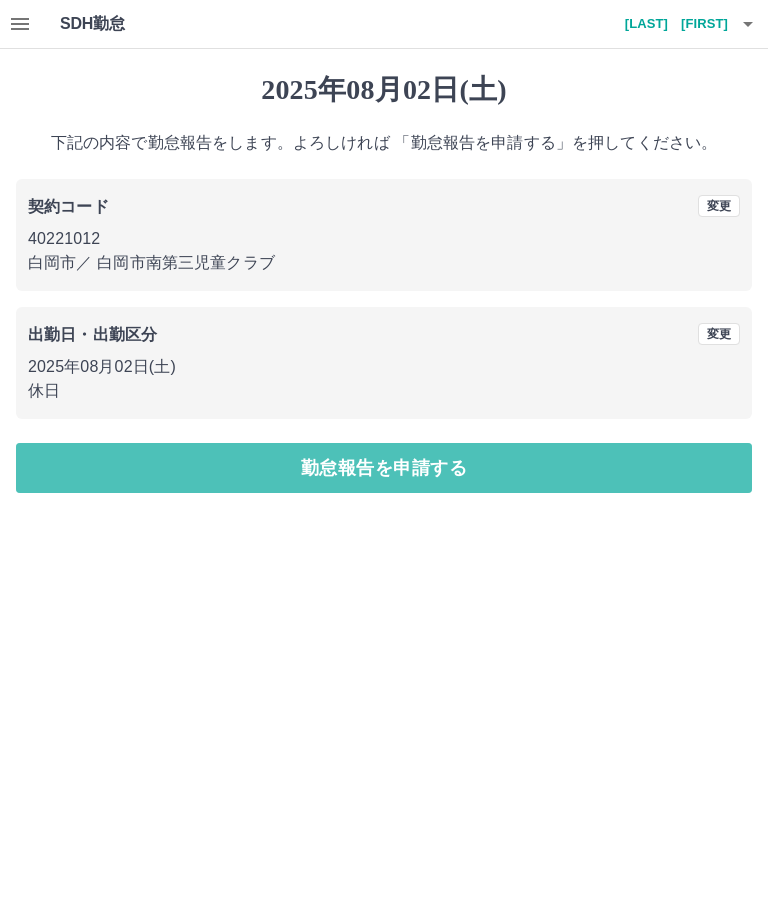 click on "勤怠報告を申請する" at bounding box center (384, 468) 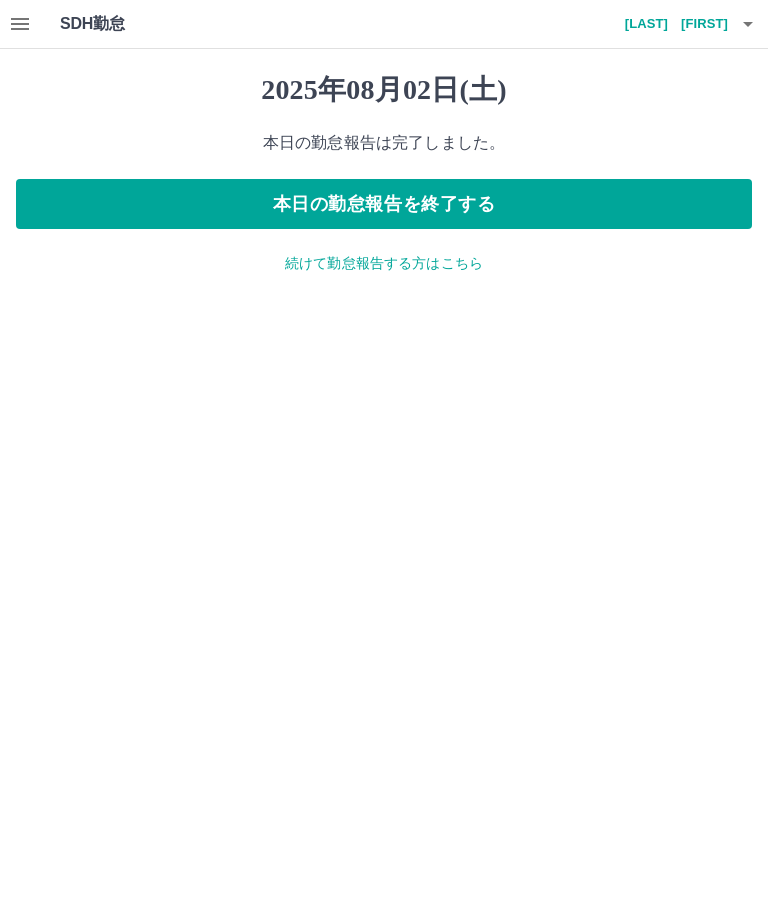 click on "[LAST]　[FIRST]" at bounding box center [668, 24] 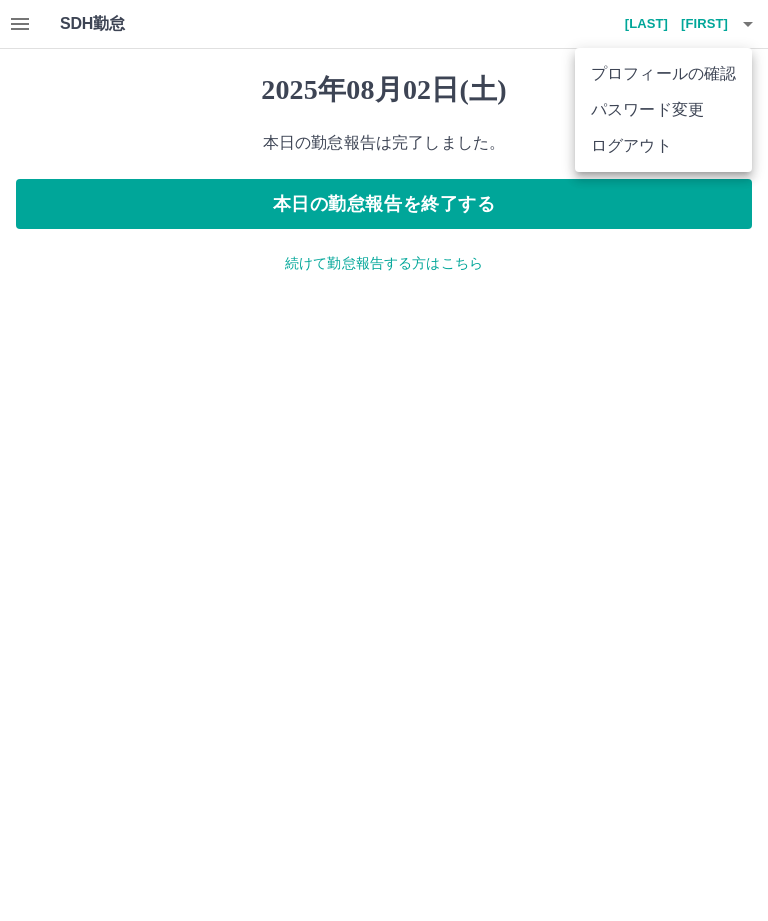 click on "プロフィールの確認" at bounding box center [663, 74] 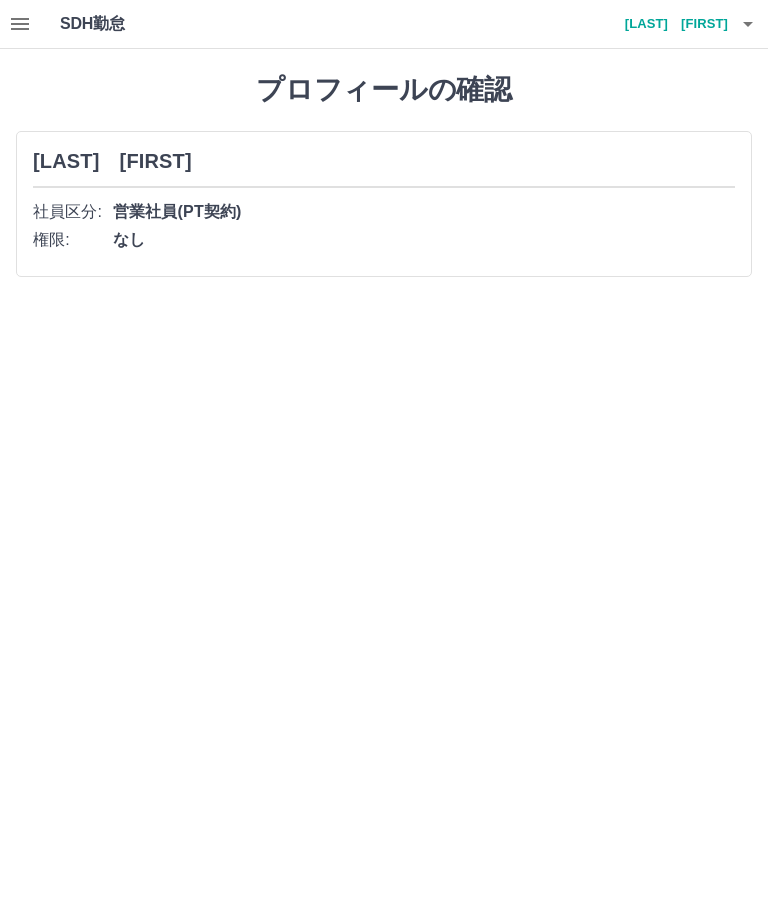 click on "[LAST]　[FIRST]" at bounding box center [668, 24] 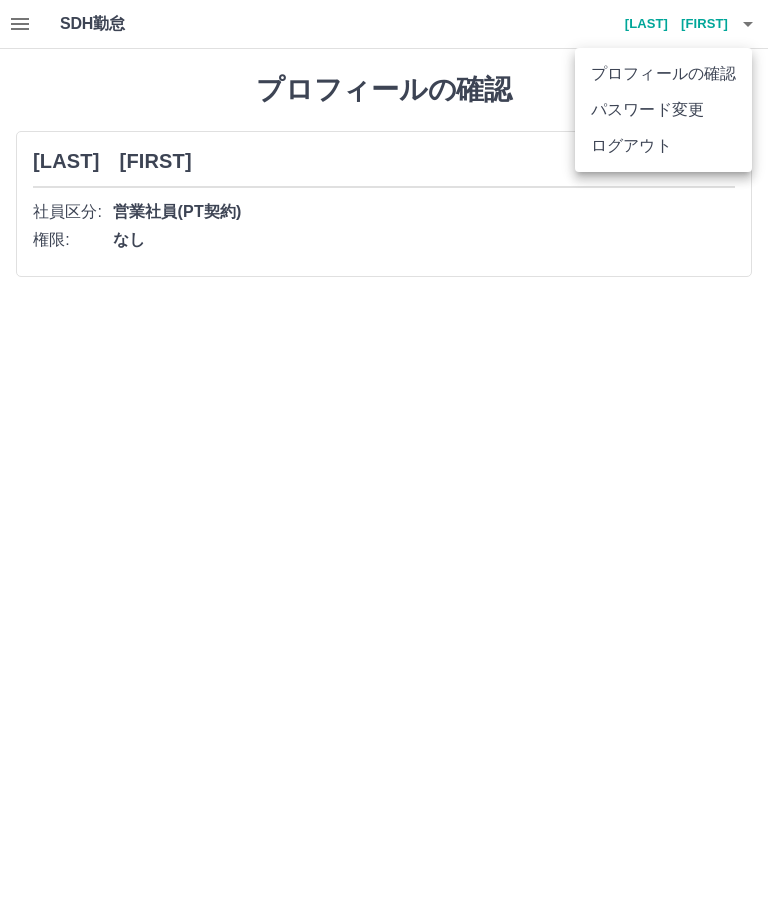 click at bounding box center (384, 460) 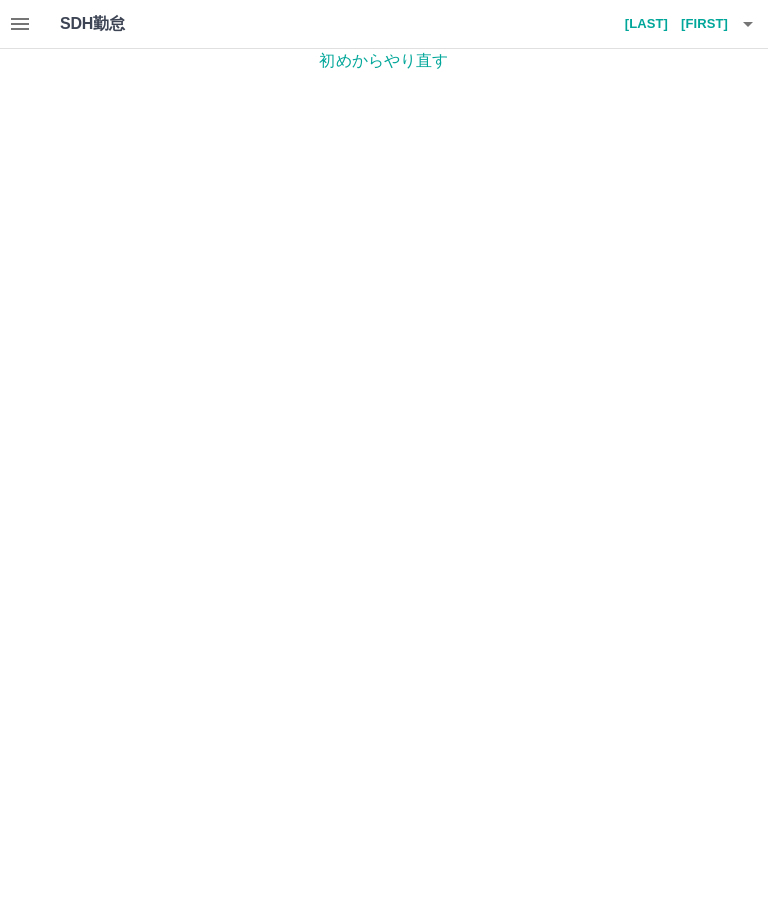 click on "SDH勤怠" at bounding box center [125, 24] 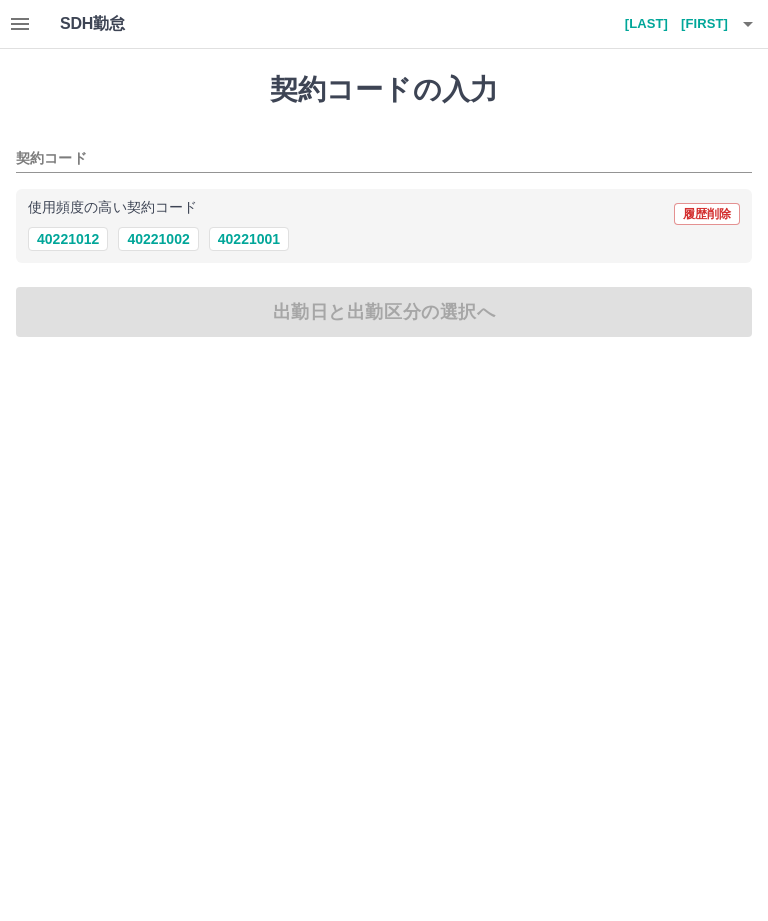 click 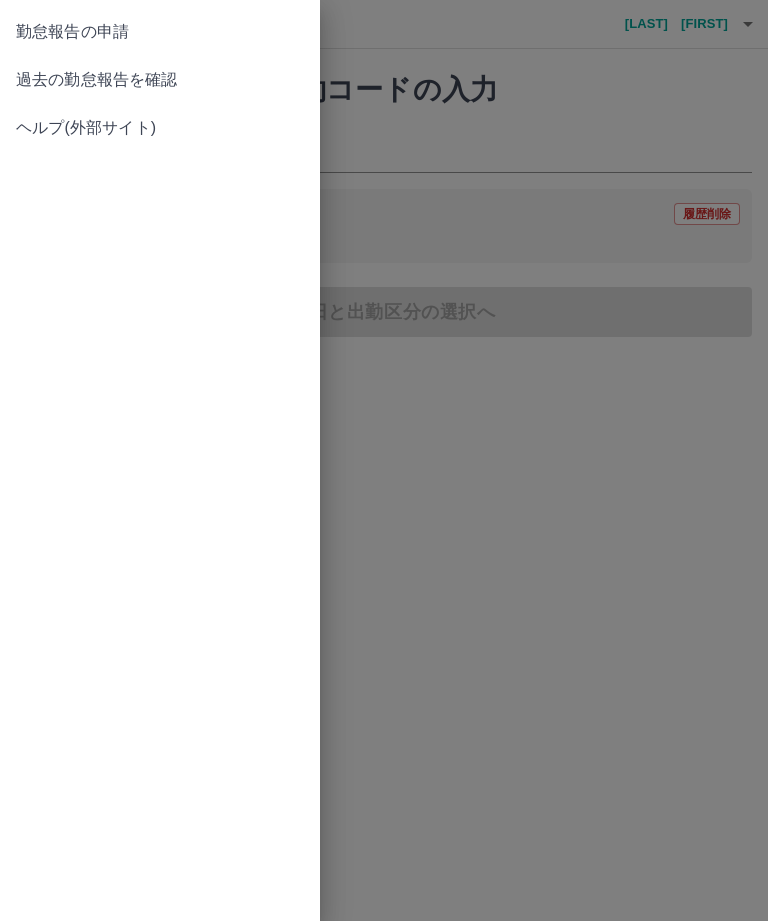 click on "過去の勤怠報告を確認" at bounding box center (160, 80) 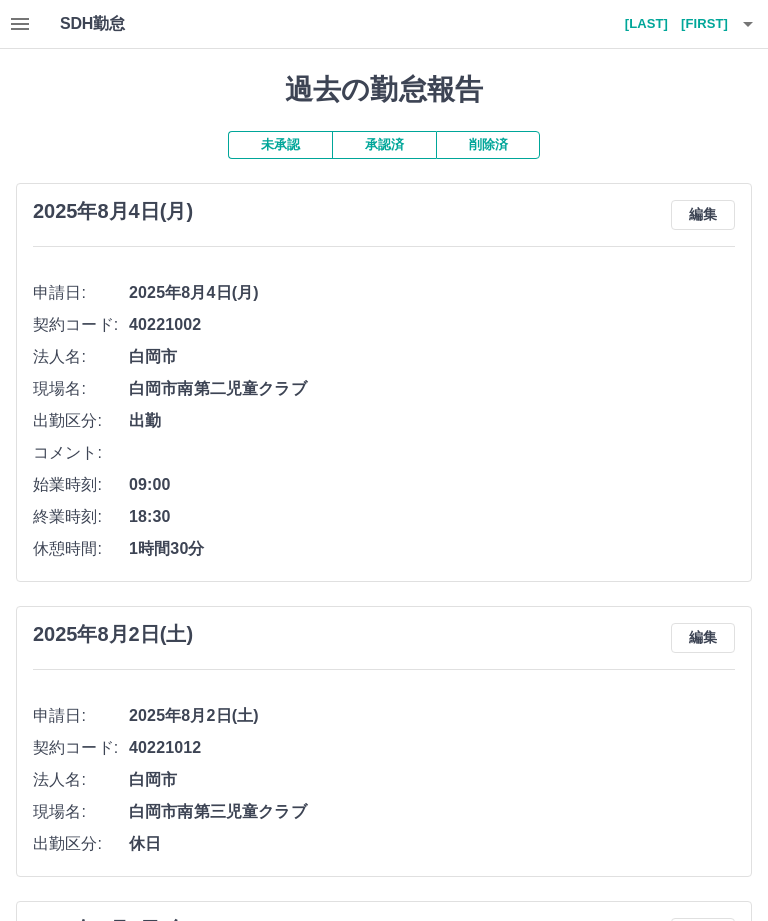 click on "未承認" at bounding box center (280, 145) 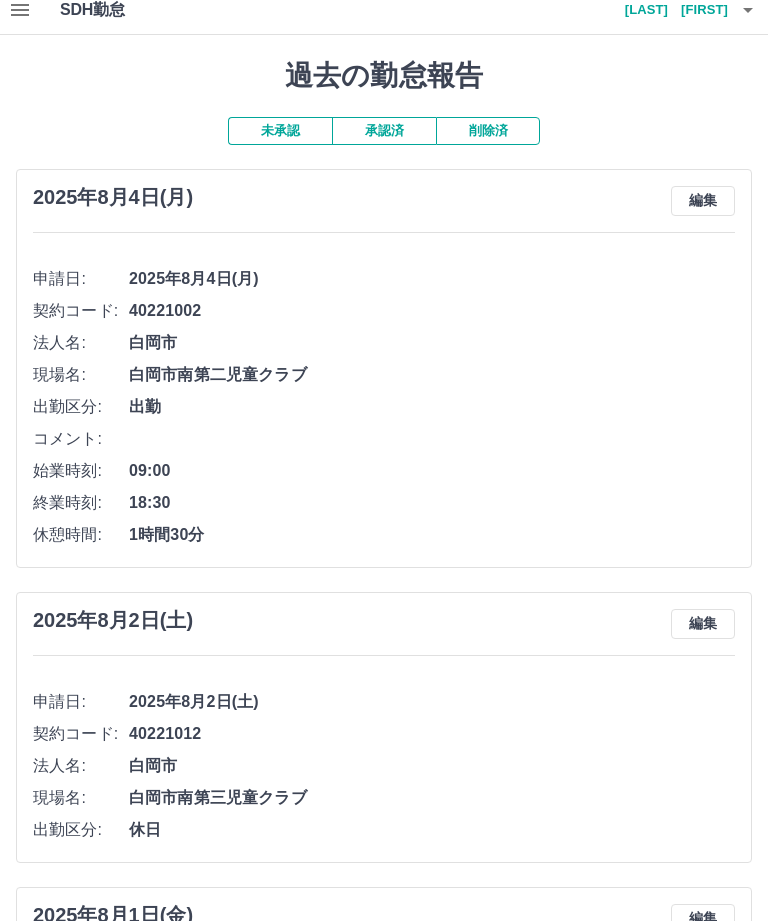 scroll, scrollTop: 0, scrollLeft: 0, axis: both 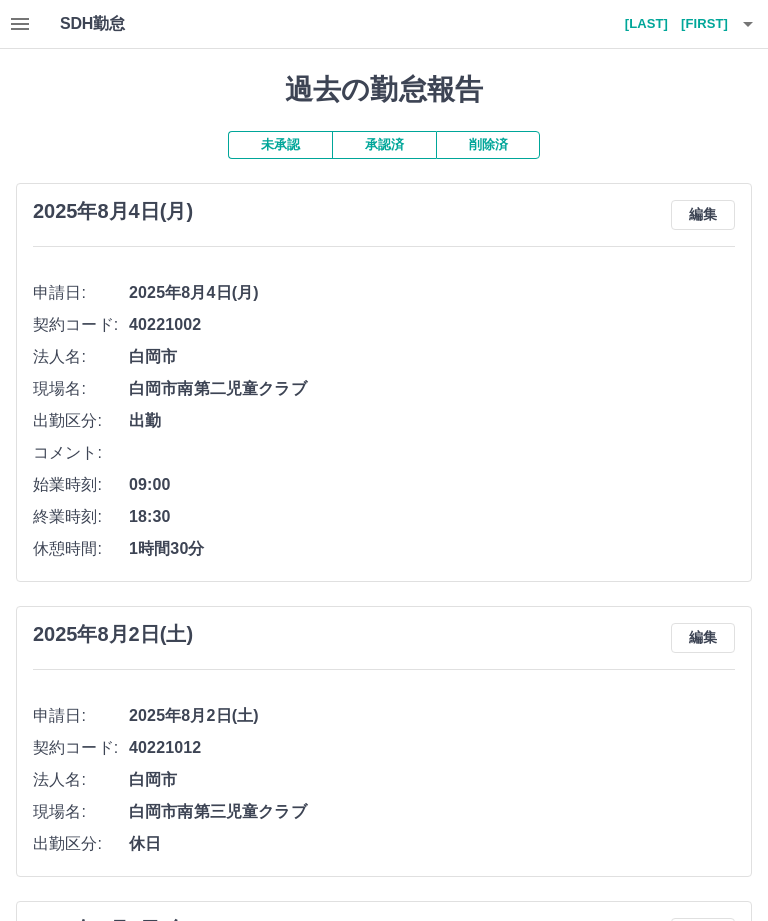 click on "承認済" at bounding box center (384, 145) 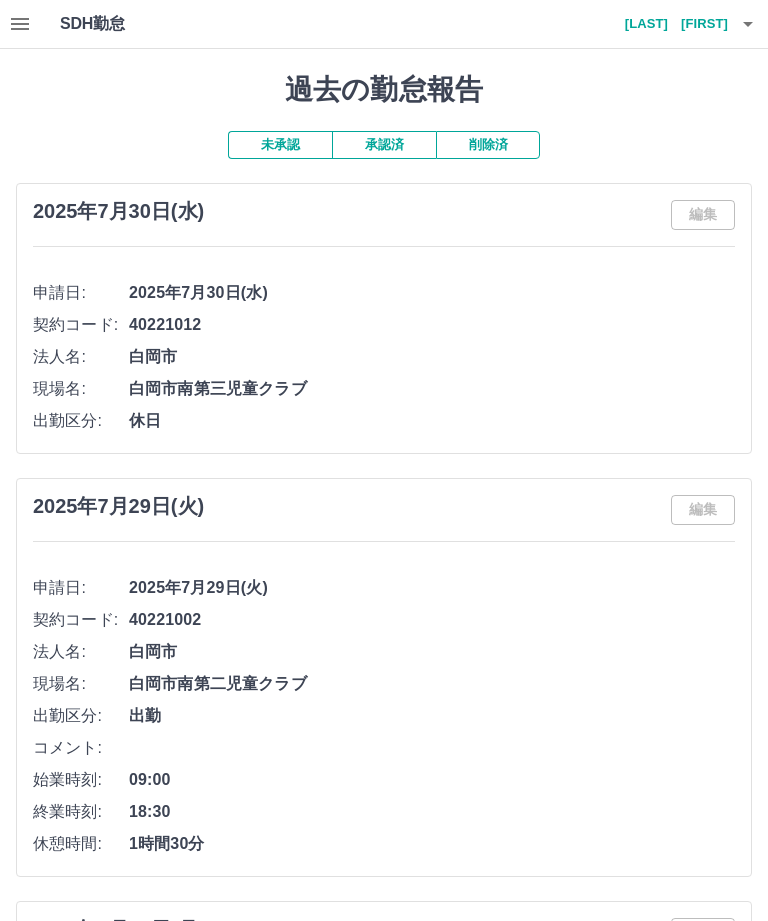 click on "未承認" at bounding box center [280, 145] 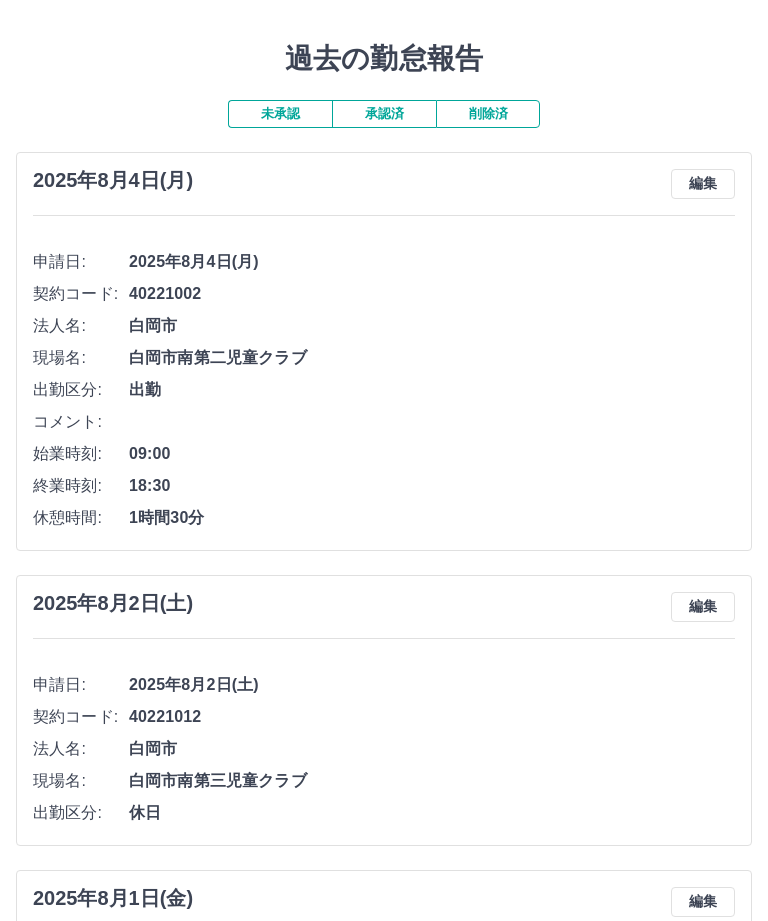 scroll, scrollTop: 0, scrollLeft: 0, axis: both 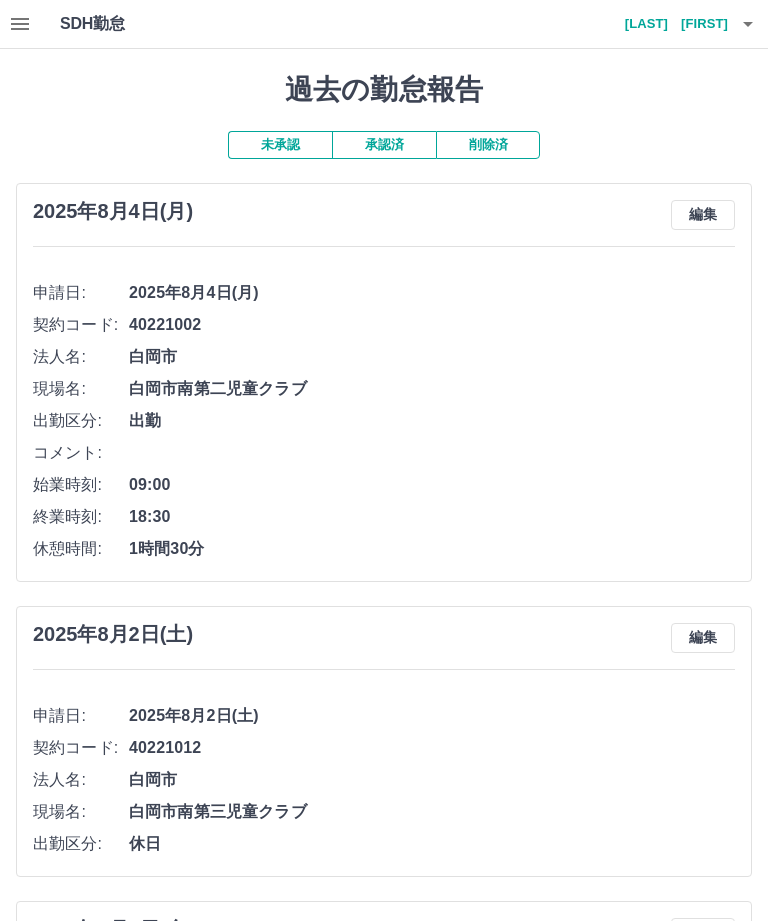 click 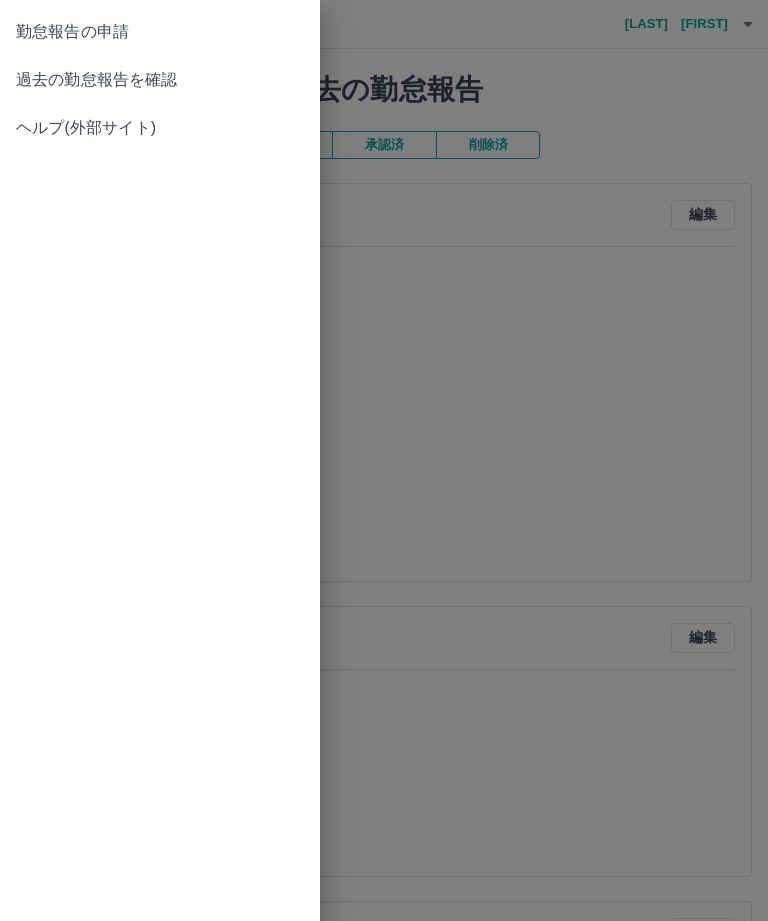 click on "過去の勤怠報告を確認" at bounding box center [160, 80] 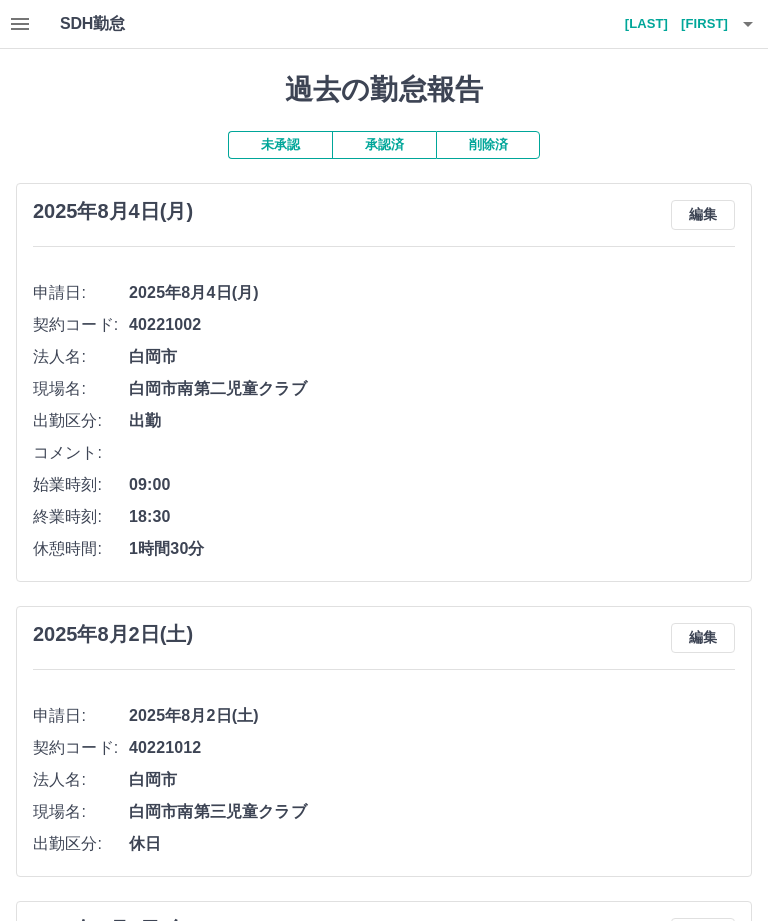 click on "[LAST]　[FIRST]" at bounding box center (668, 24) 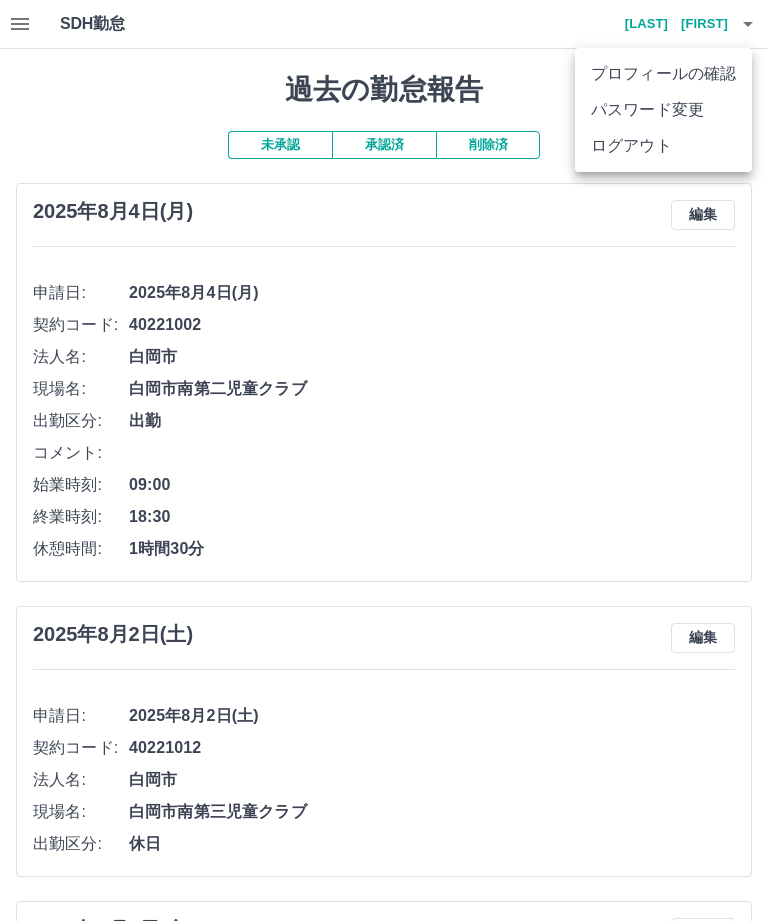 click on "ログアウト" at bounding box center [663, 146] 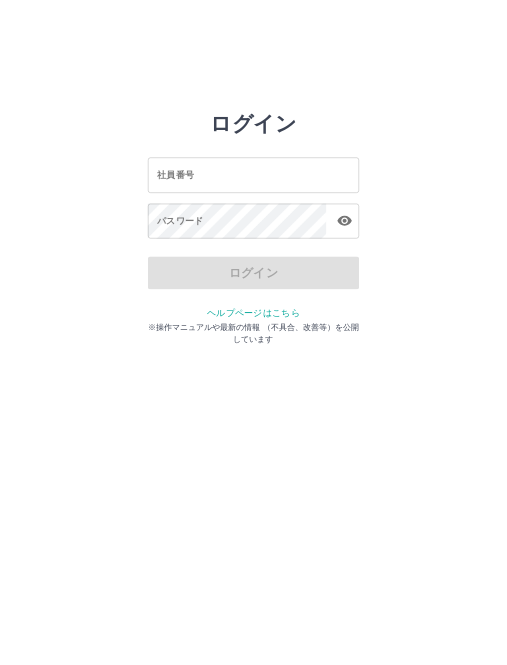 scroll, scrollTop: 0, scrollLeft: 0, axis: both 